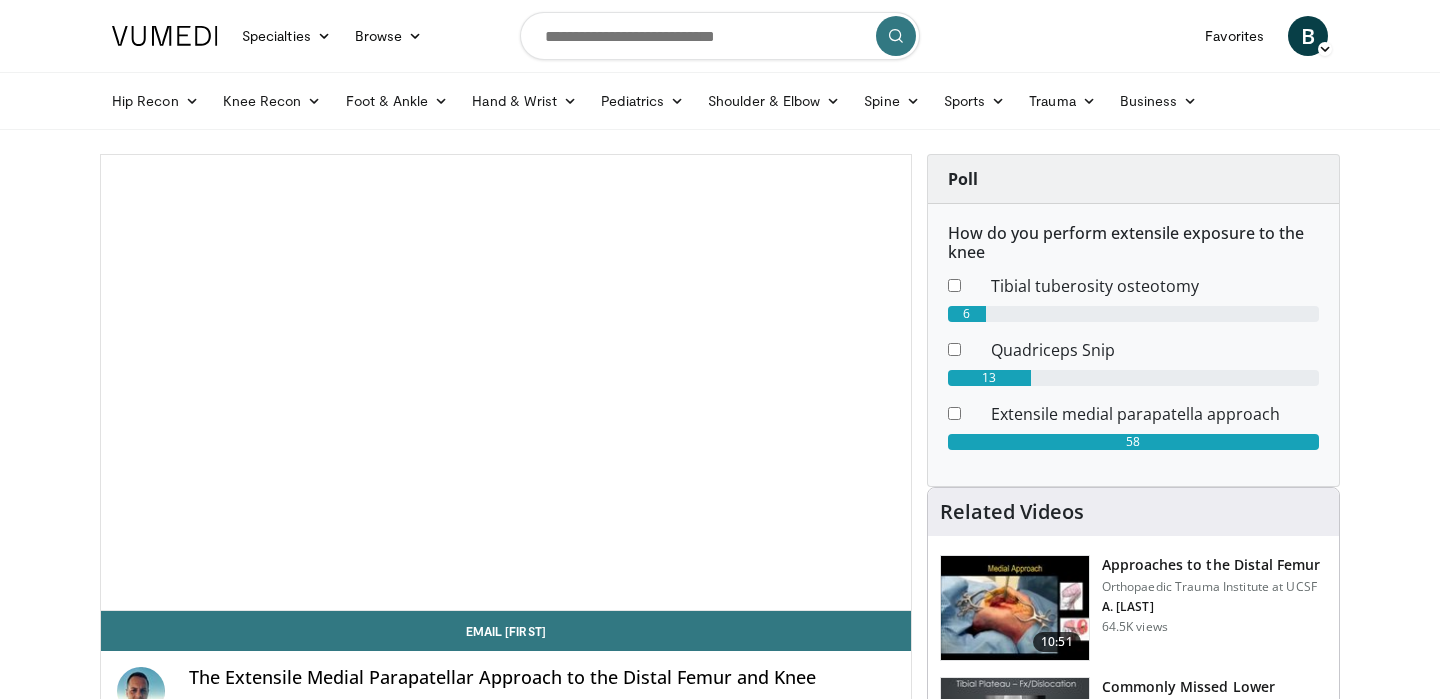 scroll, scrollTop: 0, scrollLeft: 0, axis: both 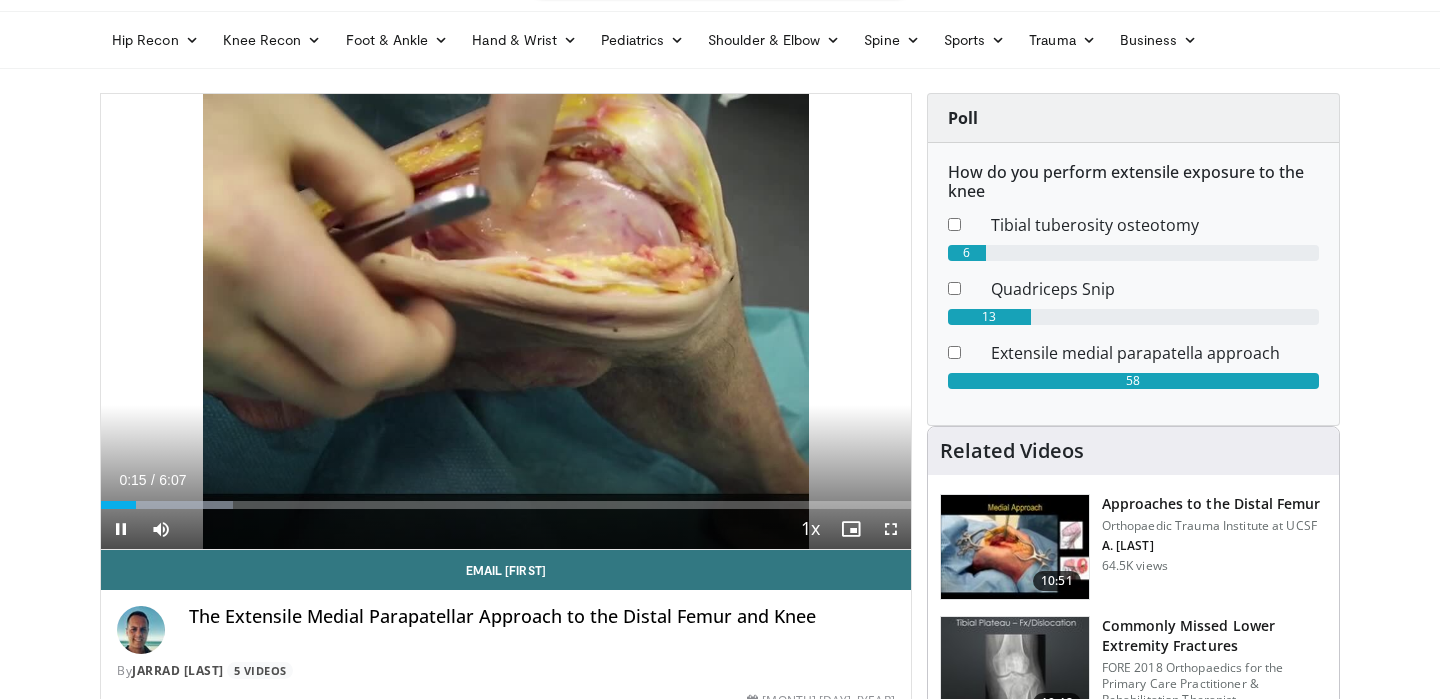 click on "+" at bounding box center (186, 557) 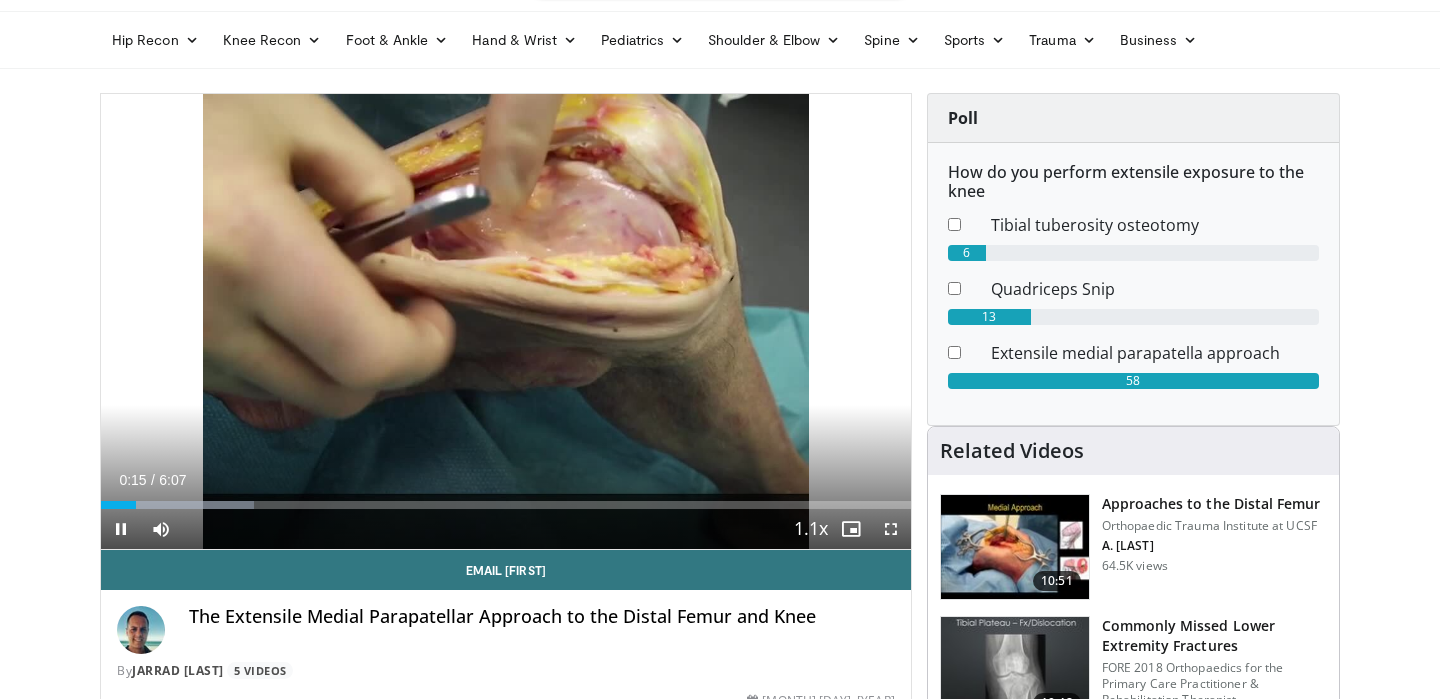 click on "+" at bounding box center [186, 557] 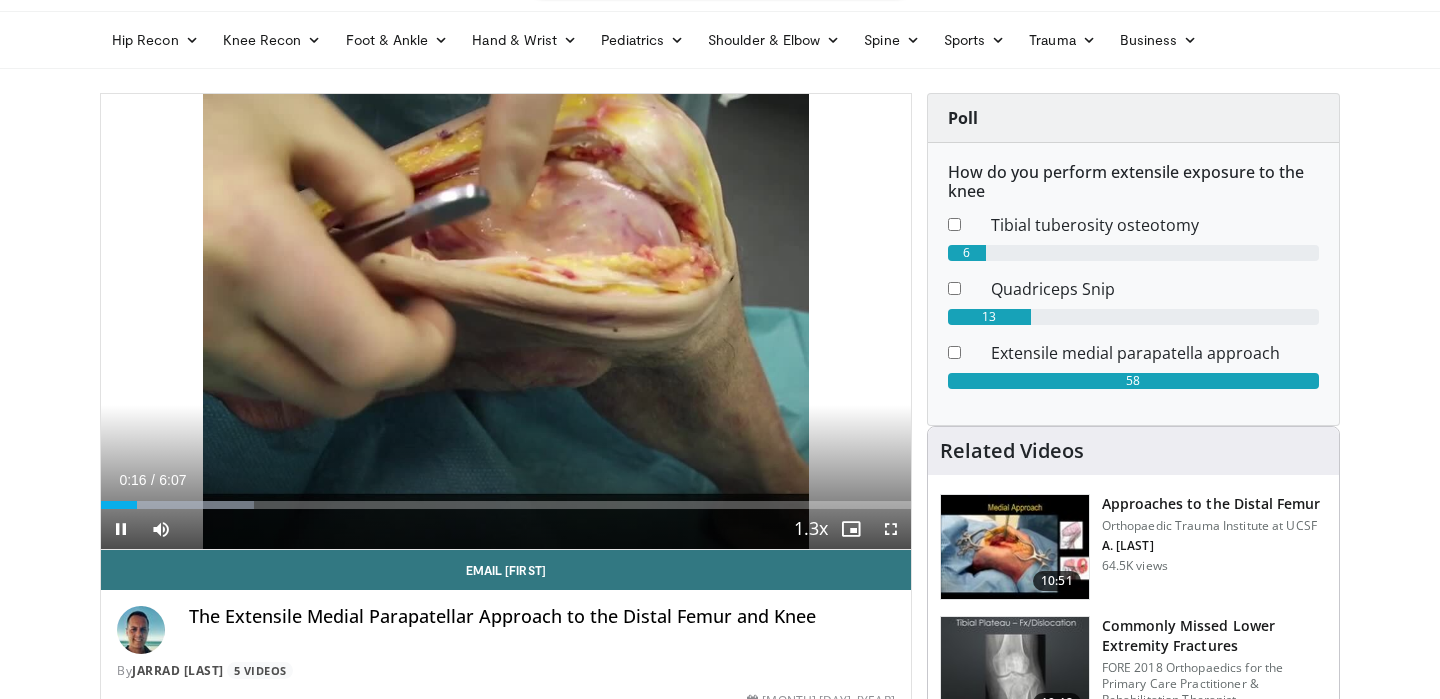 click on "+" at bounding box center [186, 557] 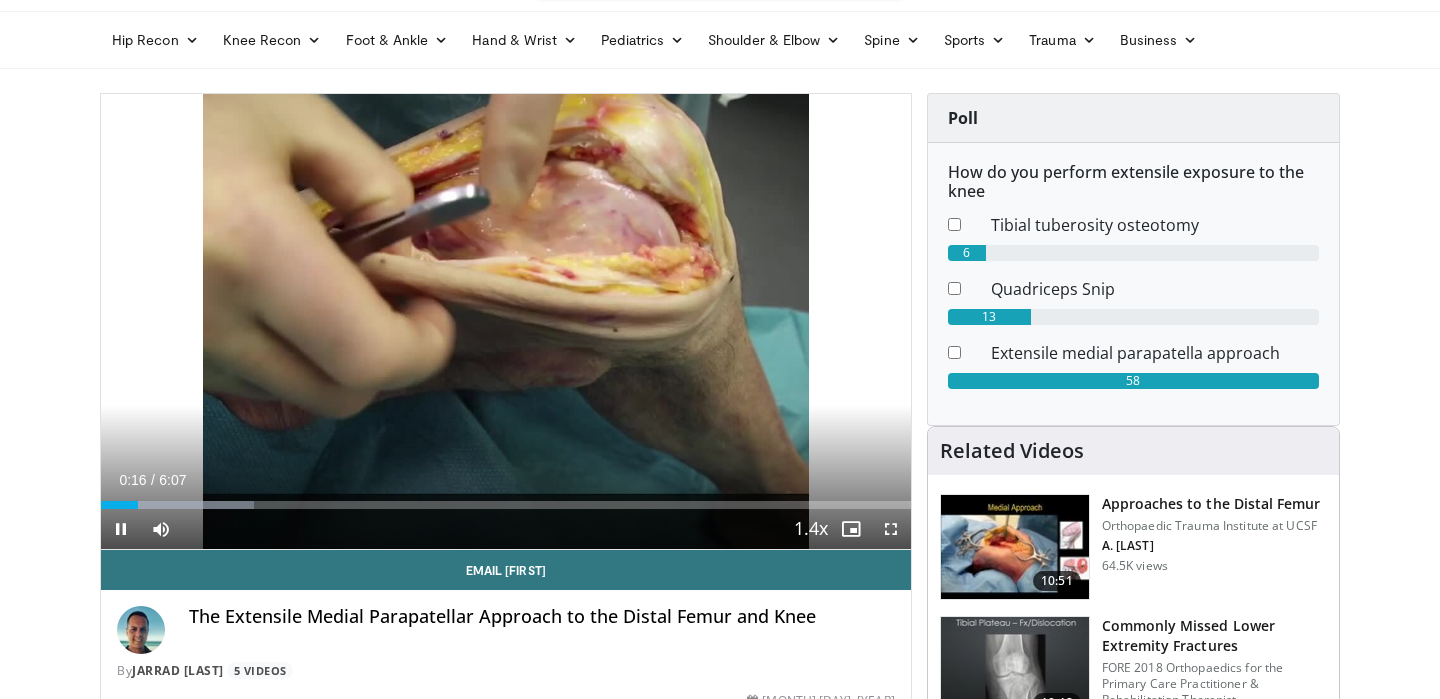 click on "+" at bounding box center [186, 557] 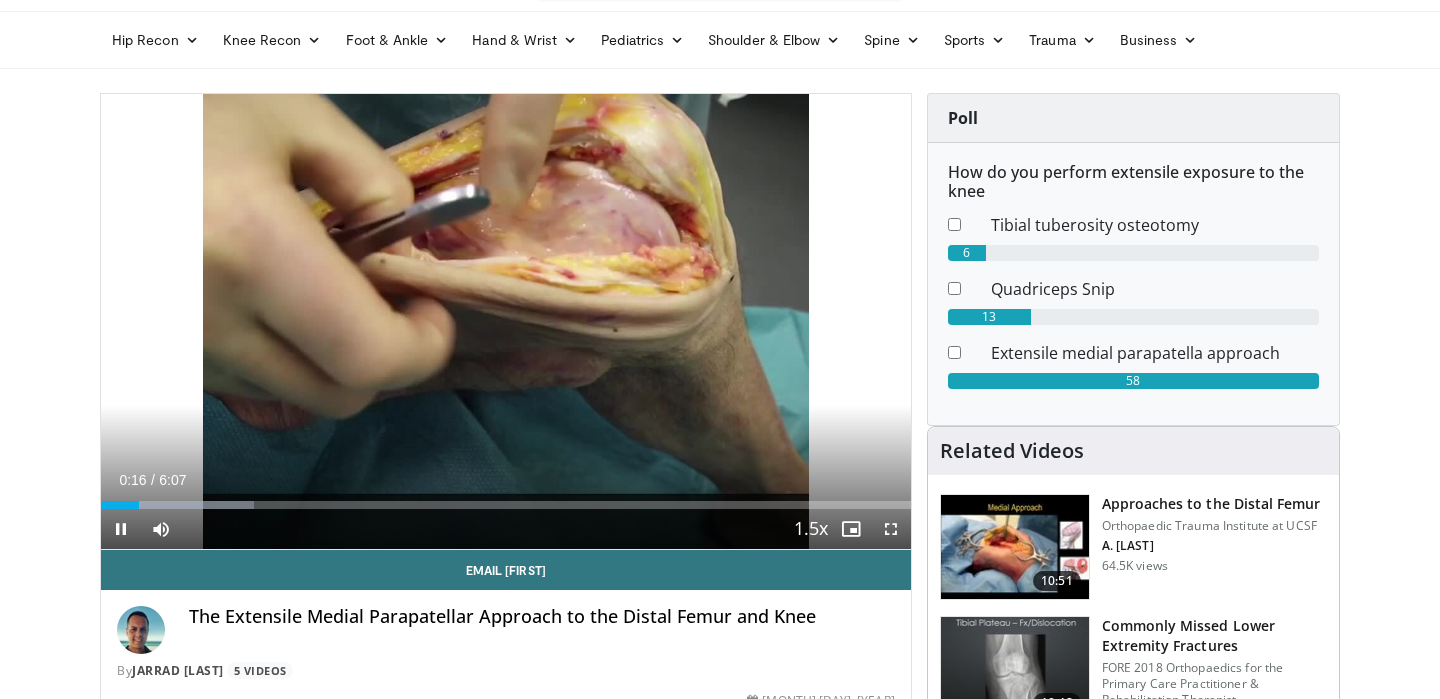click on "+" at bounding box center (186, 557) 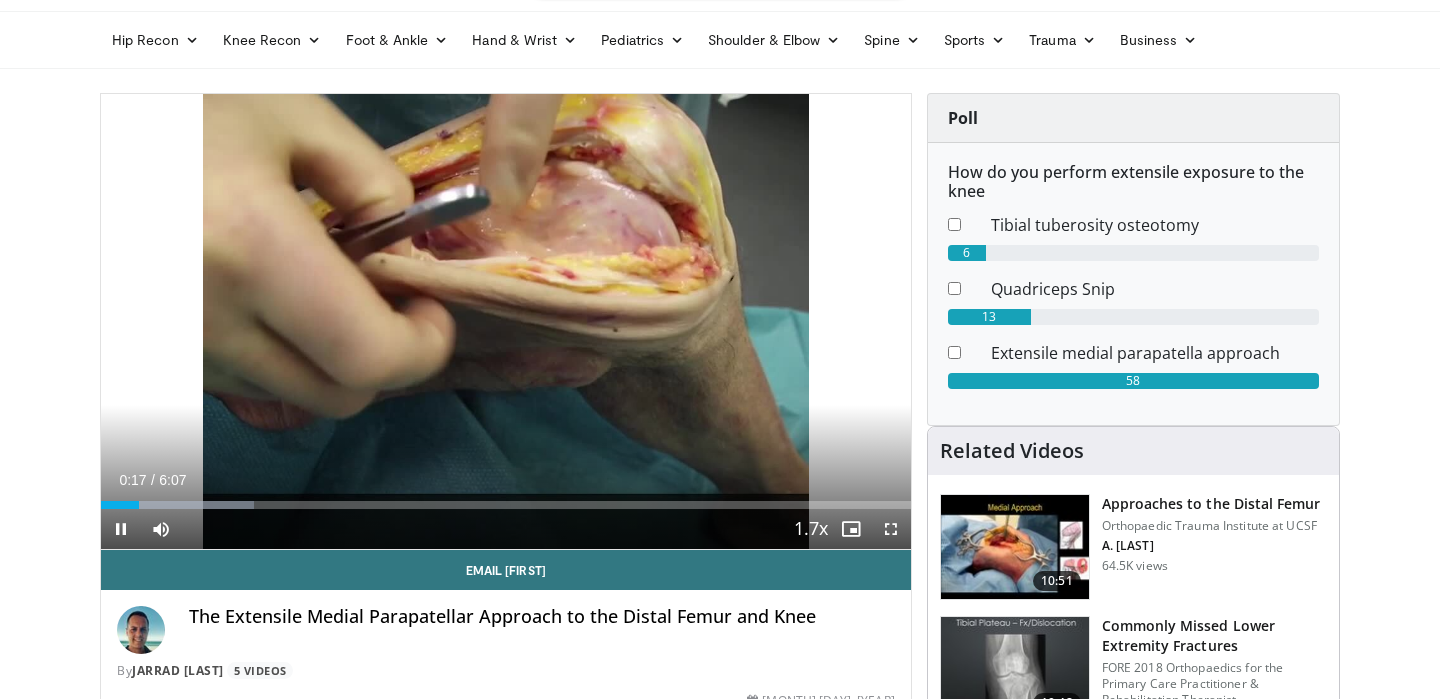click on "+" at bounding box center [186, 557] 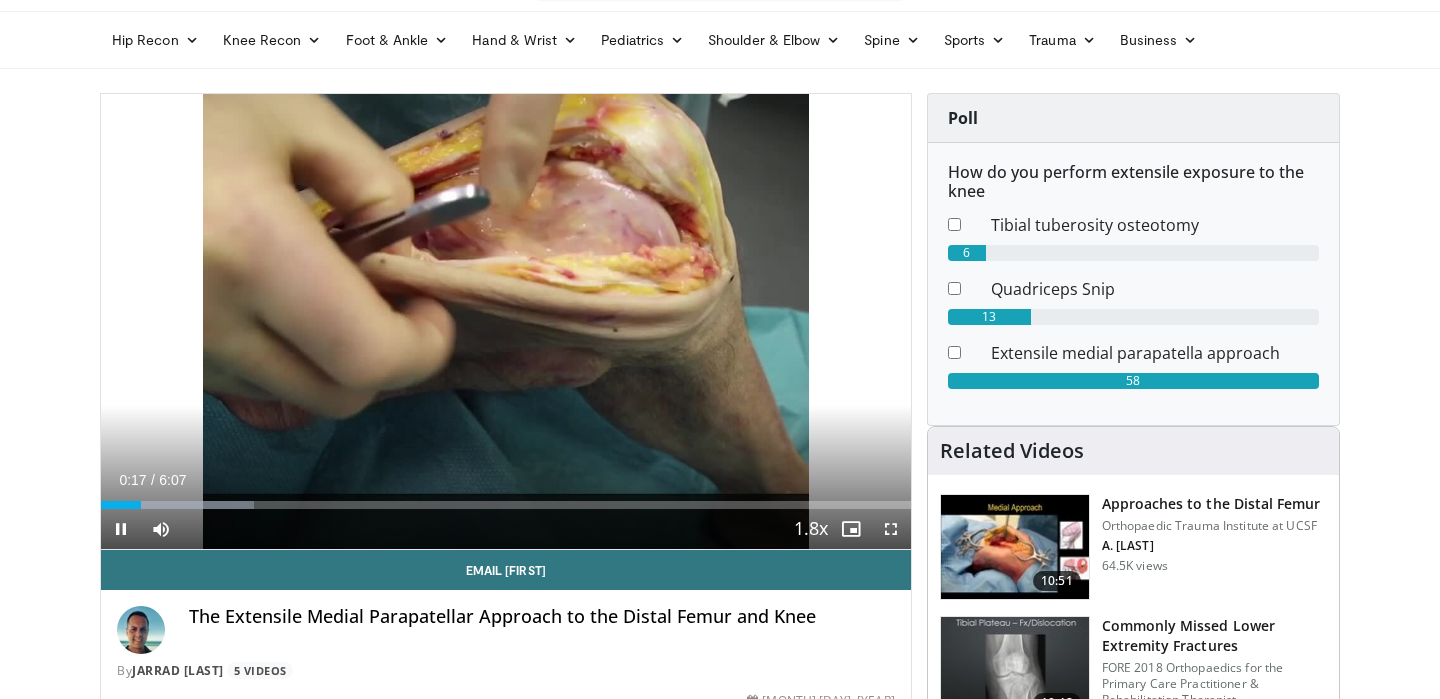 click on "+" at bounding box center [186, 557] 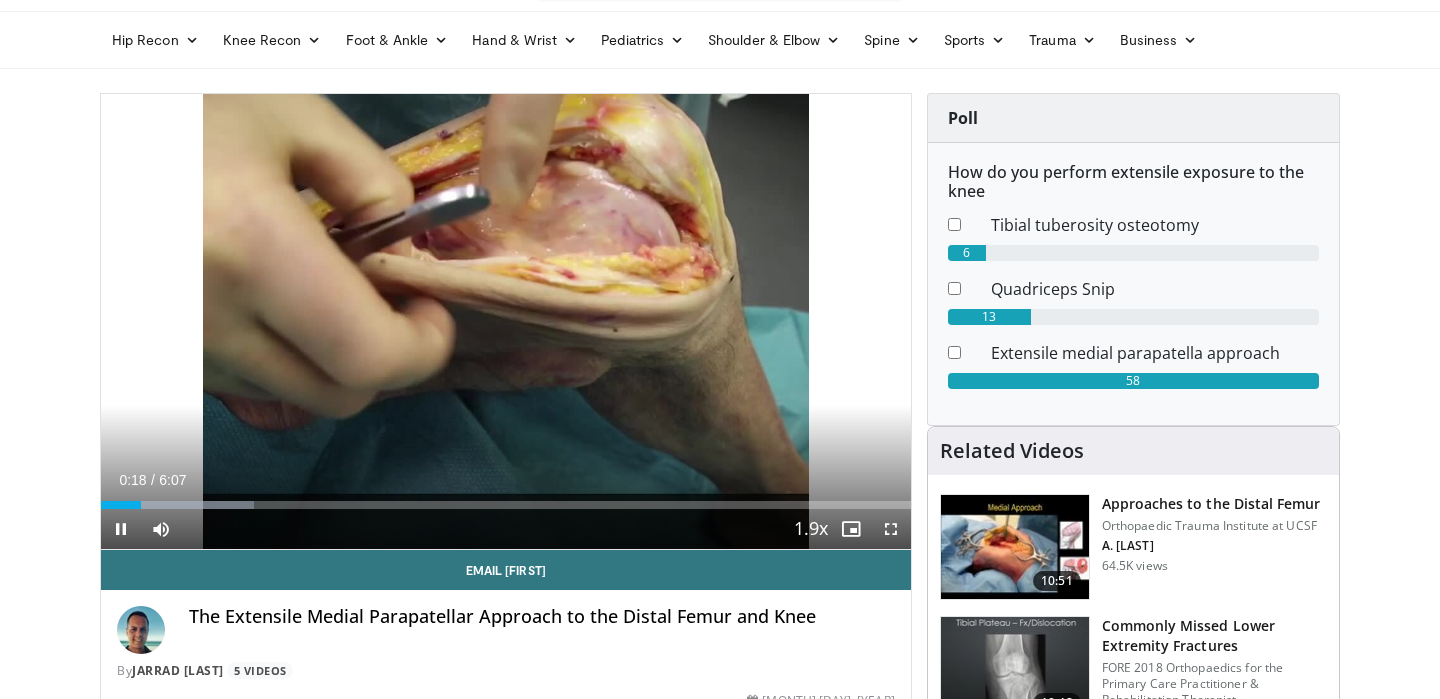 click on "+" at bounding box center (186, 557) 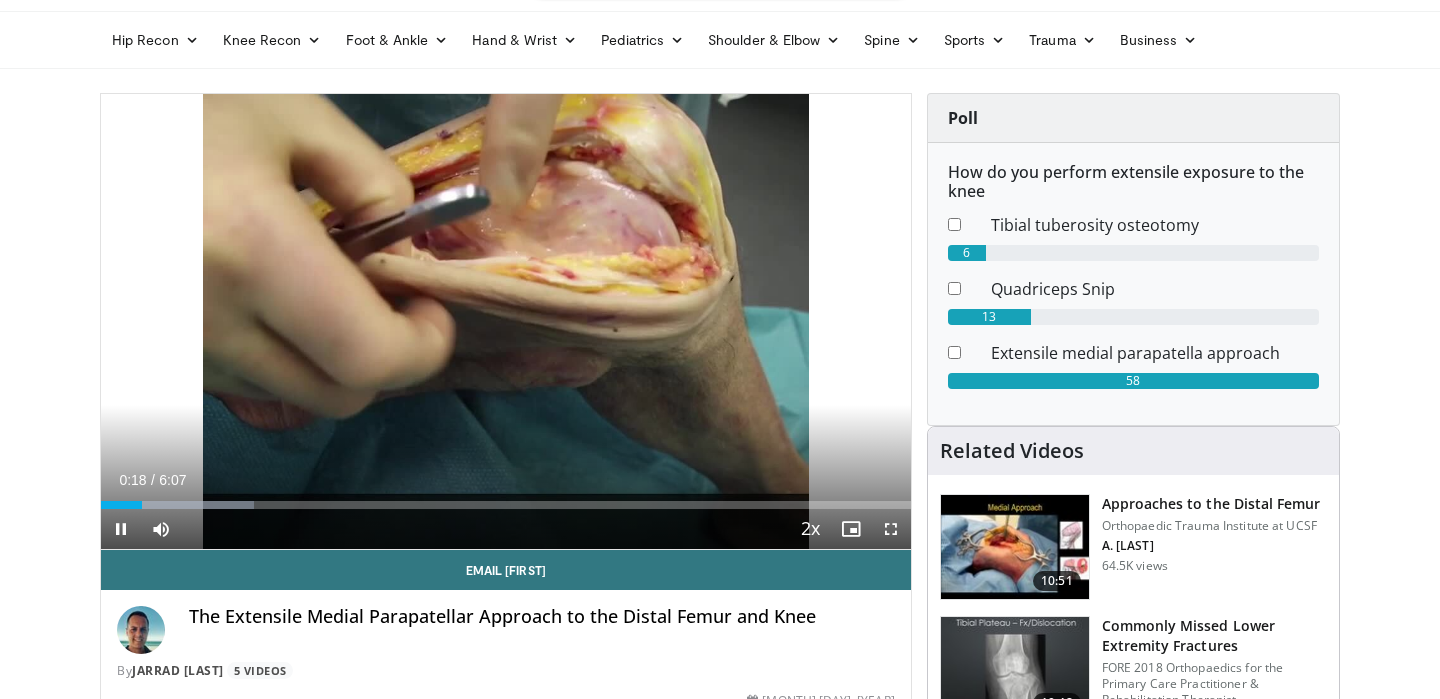 click on "+" at bounding box center (186, 557) 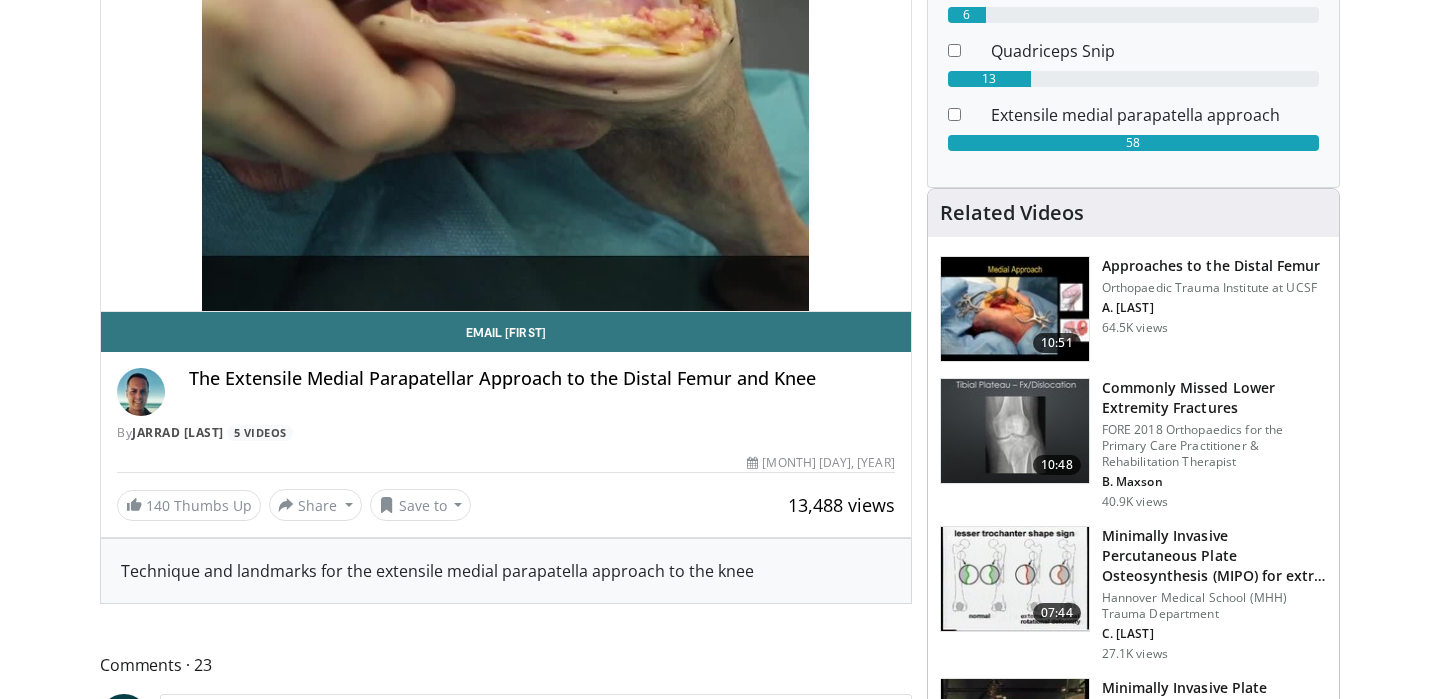 scroll, scrollTop: 0, scrollLeft: 0, axis: both 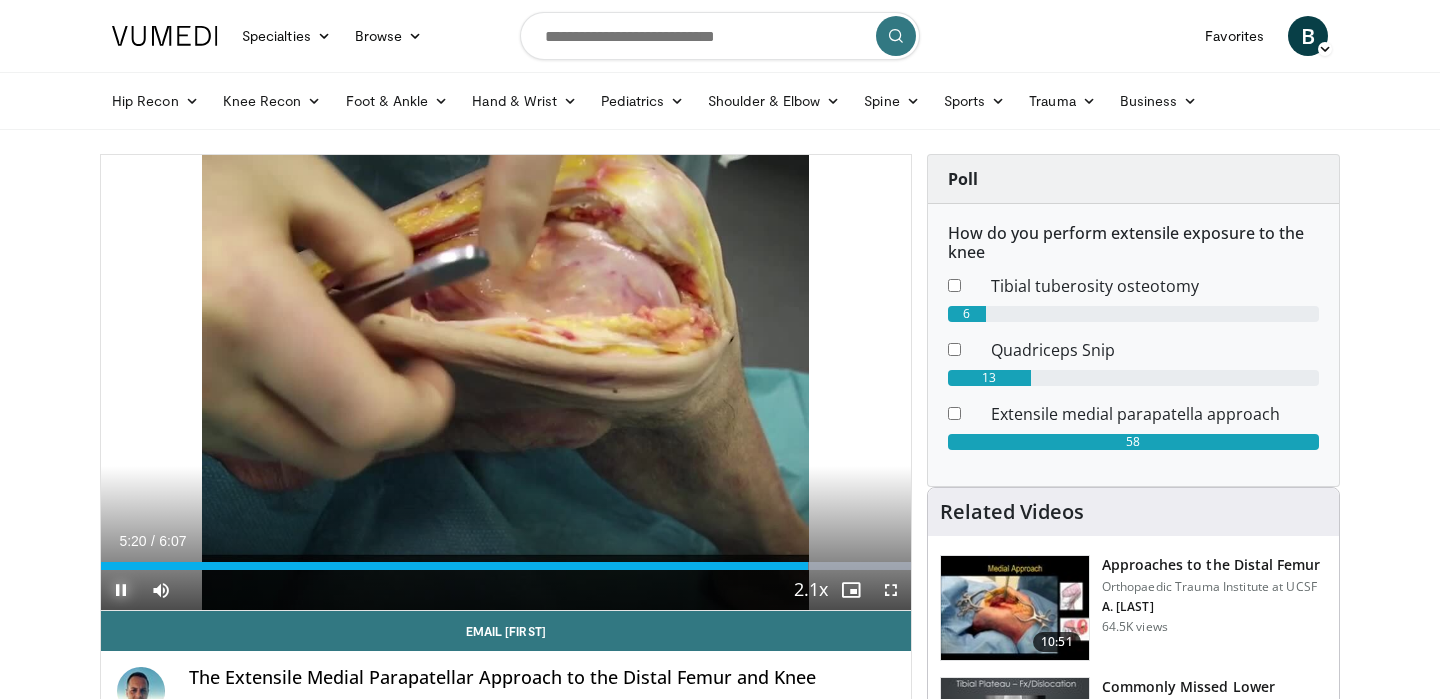click at bounding box center (121, 590) 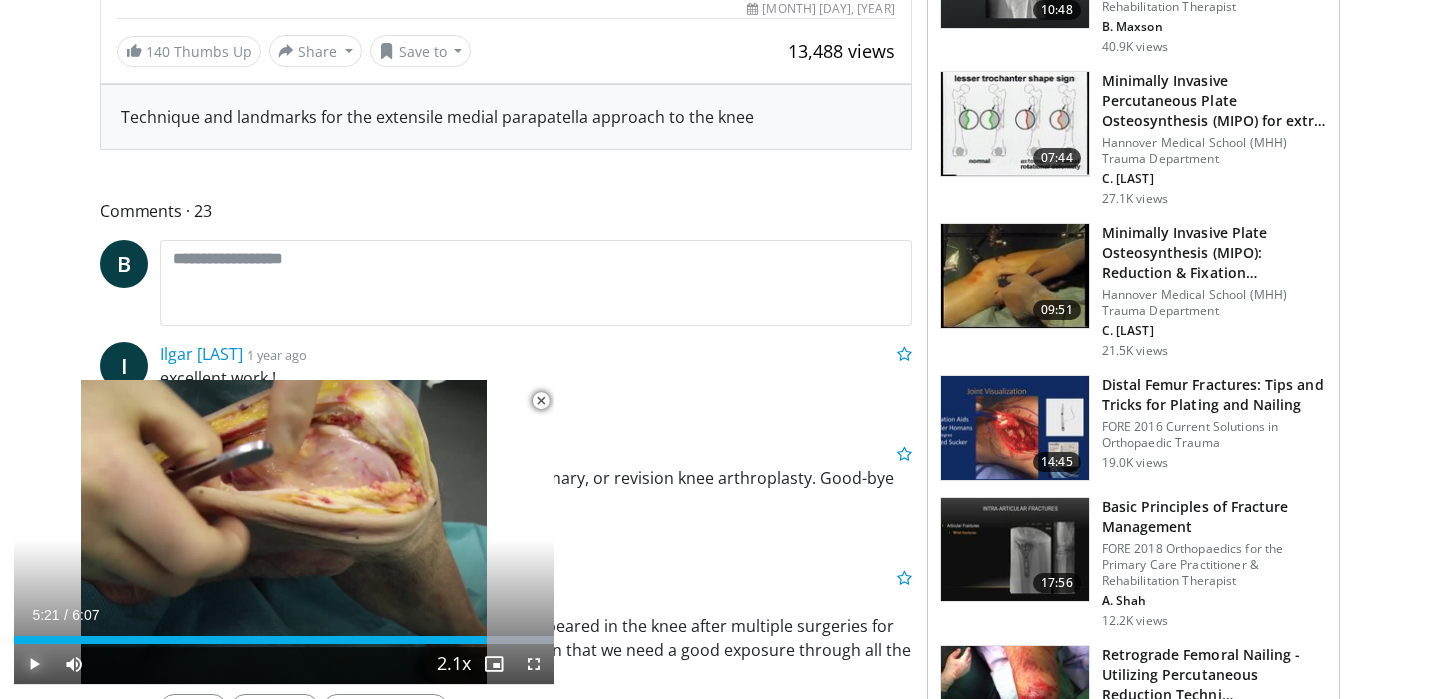 scroll, scrollTop: 979, scrollLeft: 0, axis: vertical 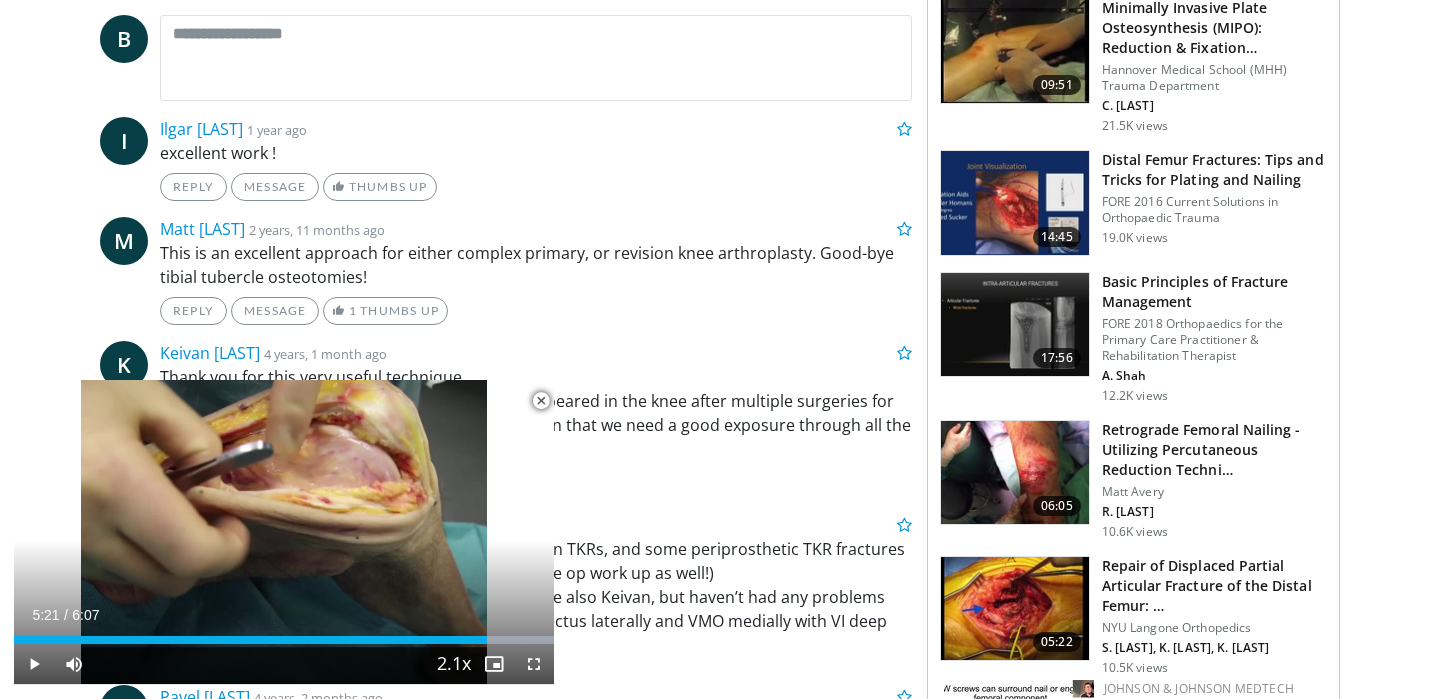 click at bounding box center (1015, 203) 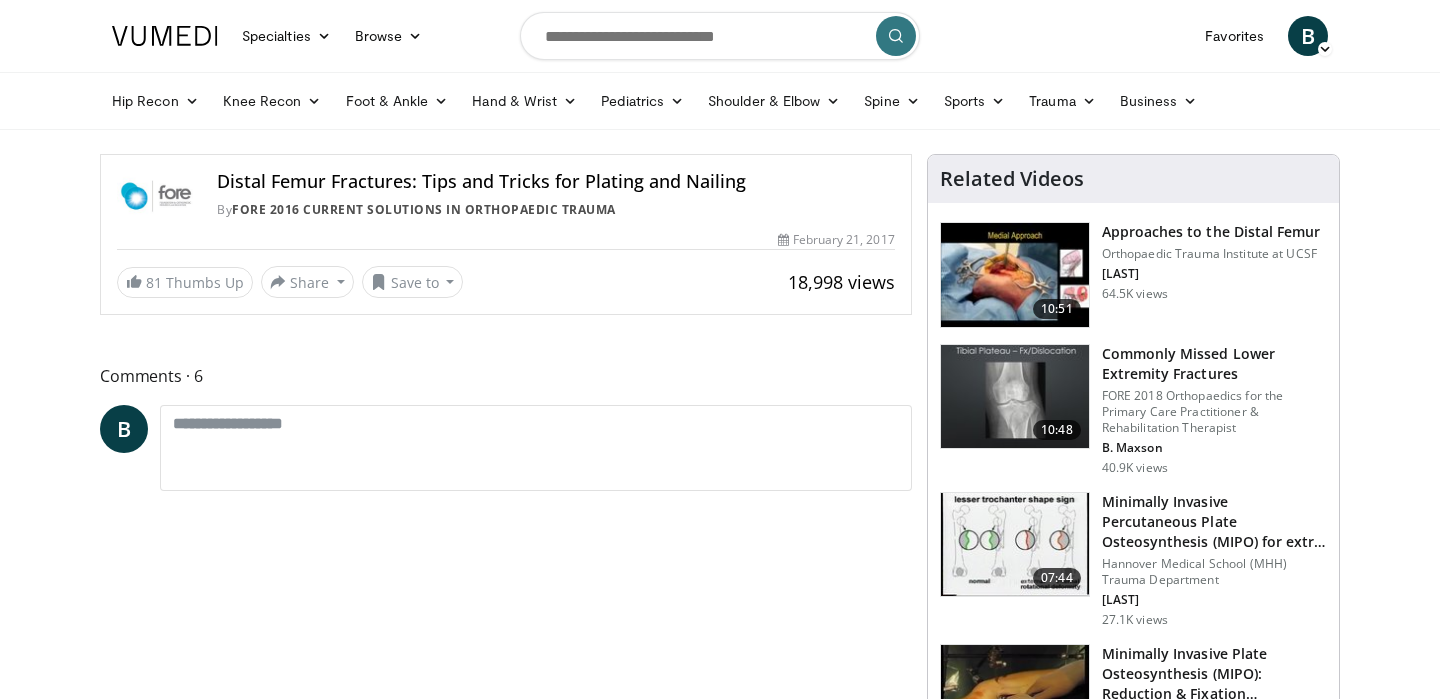 scroll, scrollTop: 0, scrollLeft: 0, axis: both 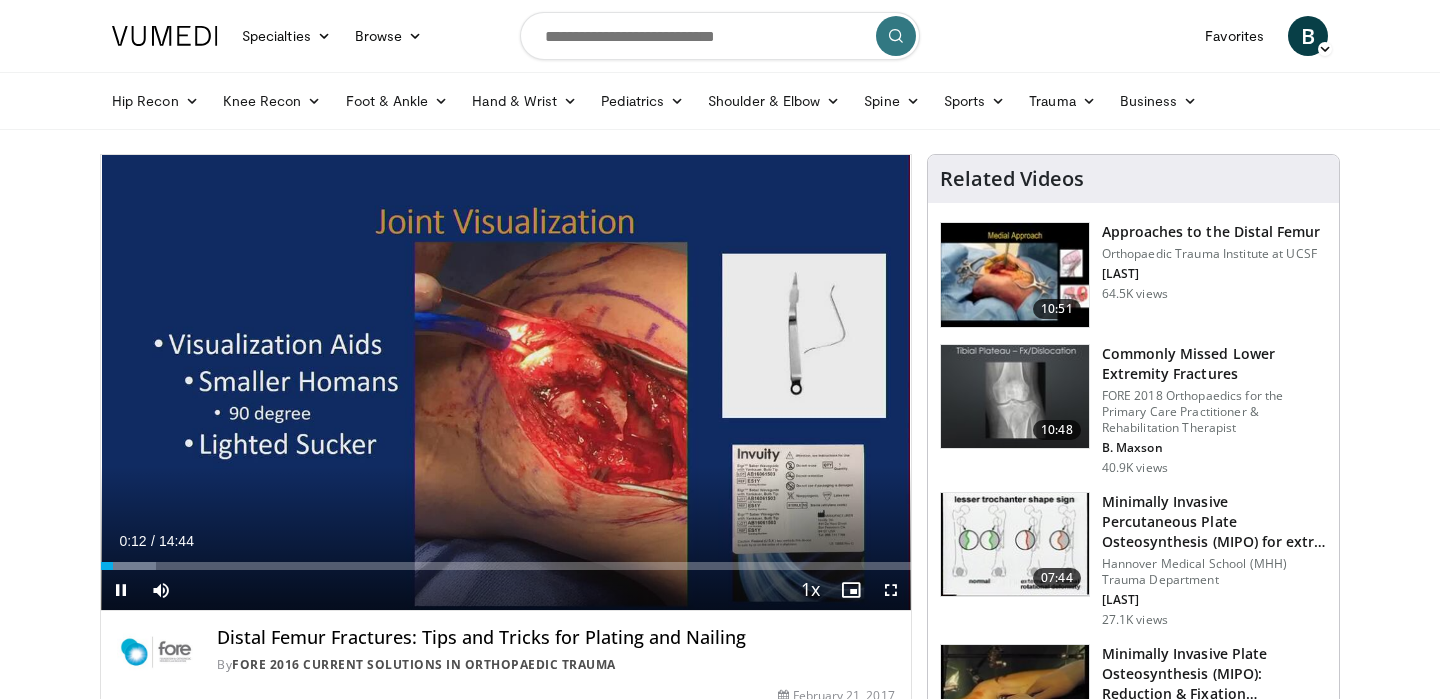 click on "+" at bounding box center (186, 618) 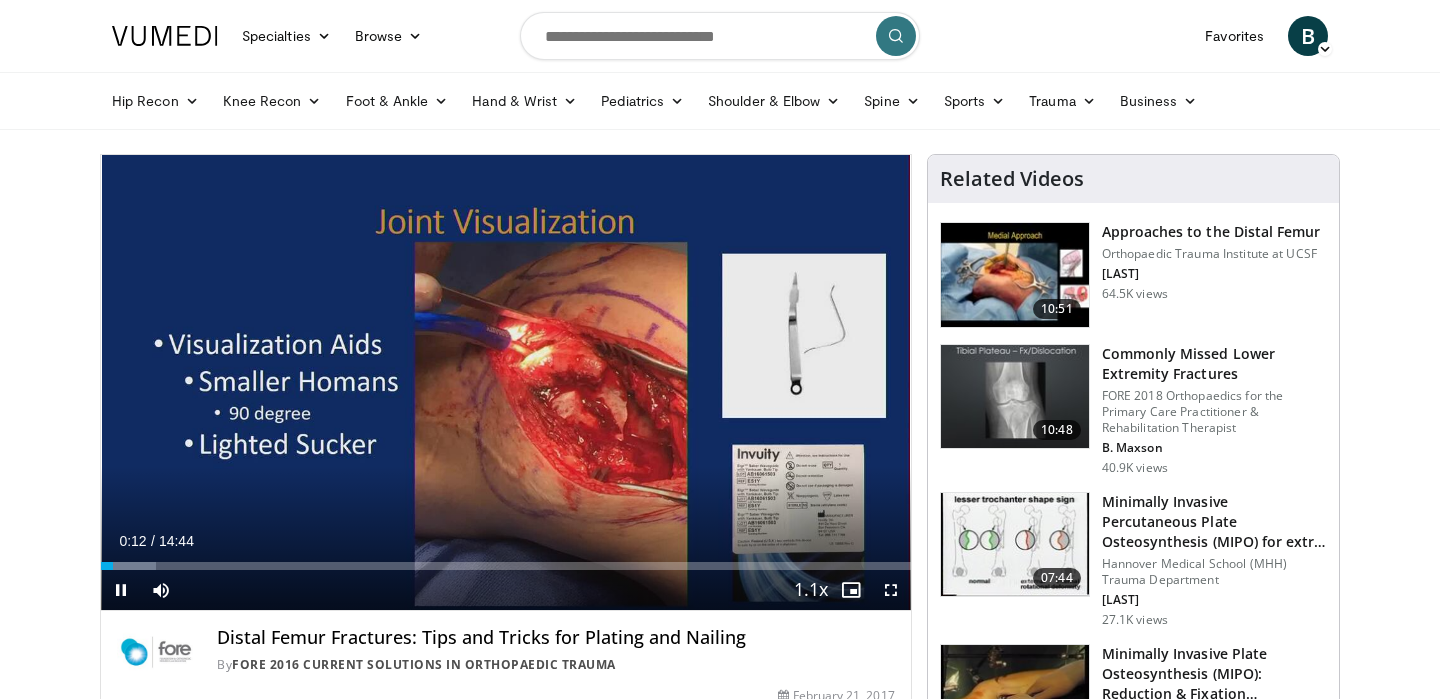 click on "+" at bounding box center [186, 618] 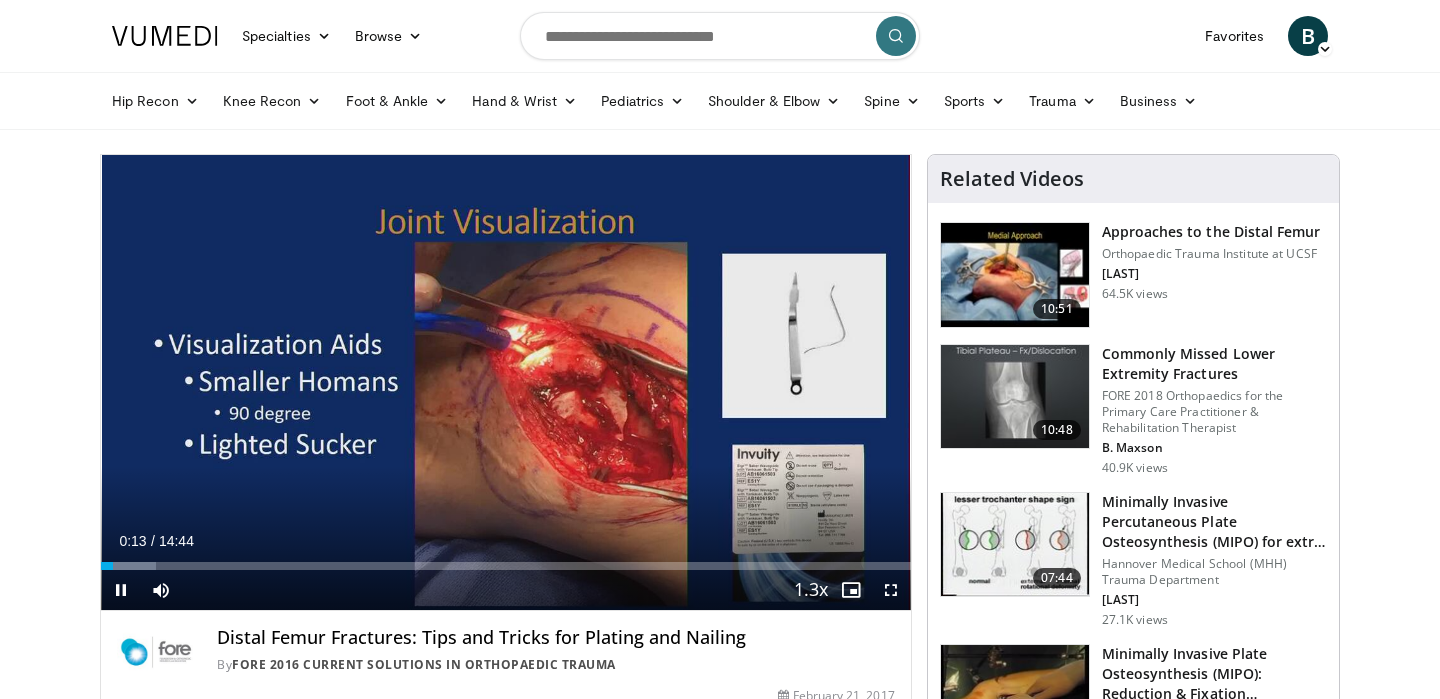 click on "+" at bounding box center [186, 618] 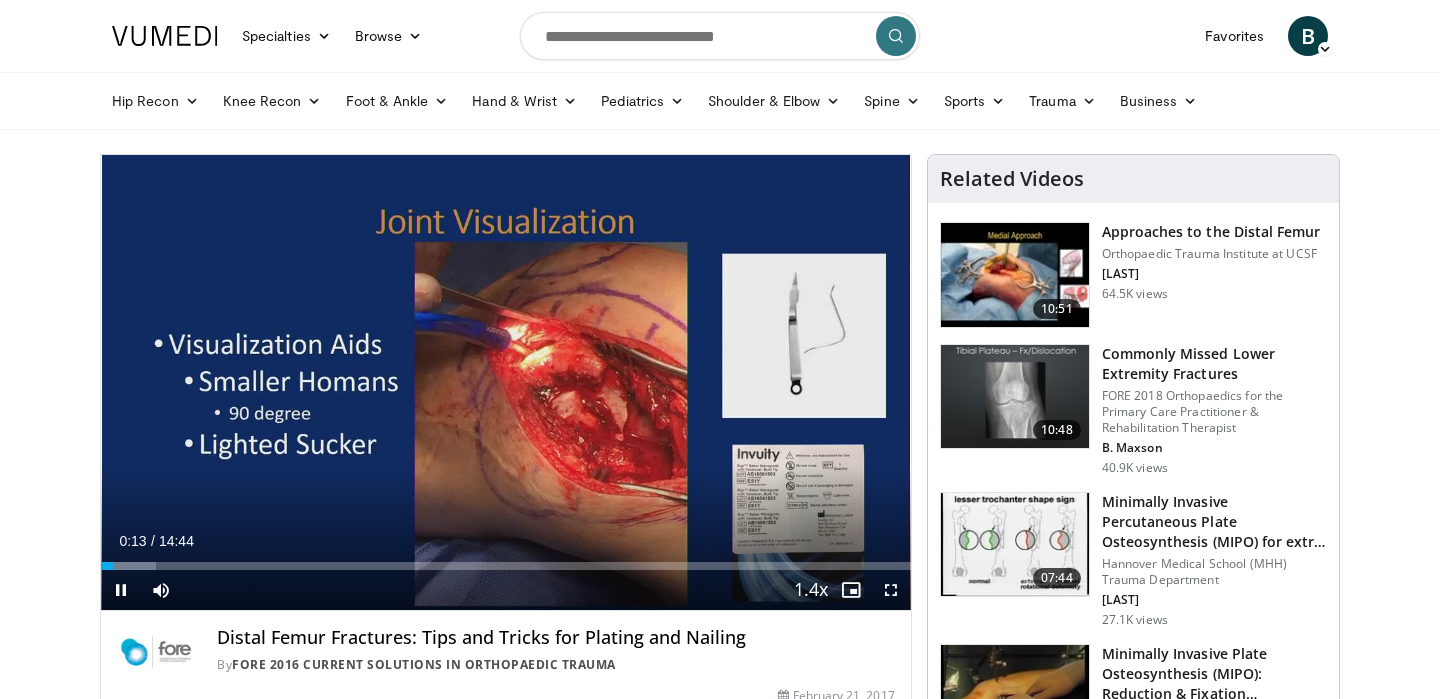 click on "+" at bounding box center (186, 618) 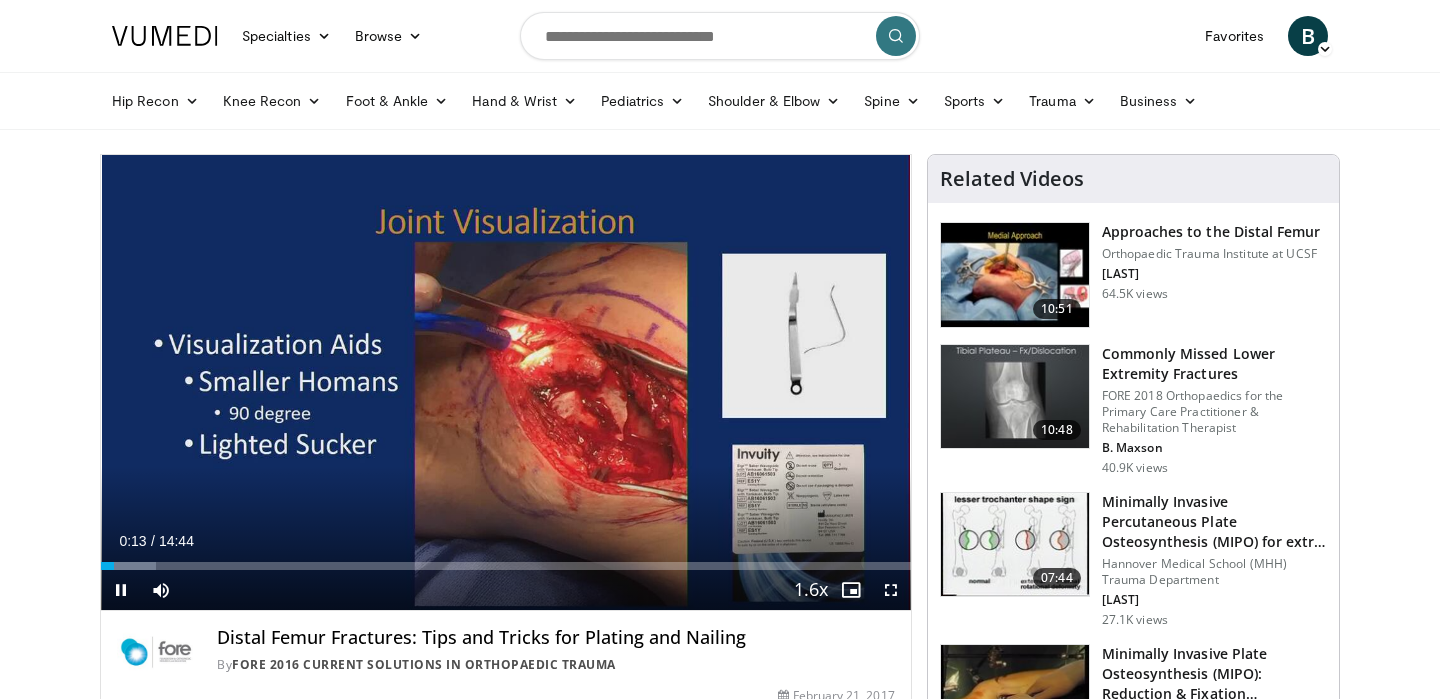 click on "+" at bounding box center [186, 618] 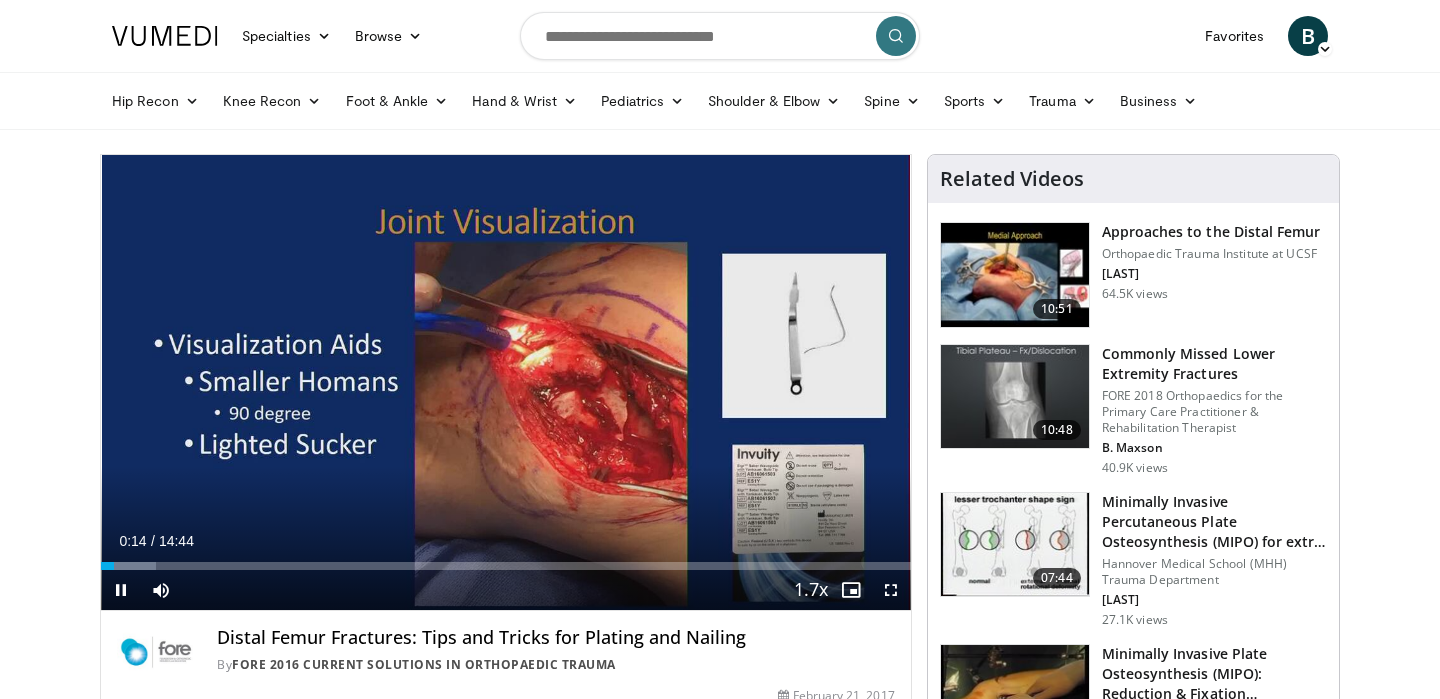 click on "+" at bounding box center (186, 618) 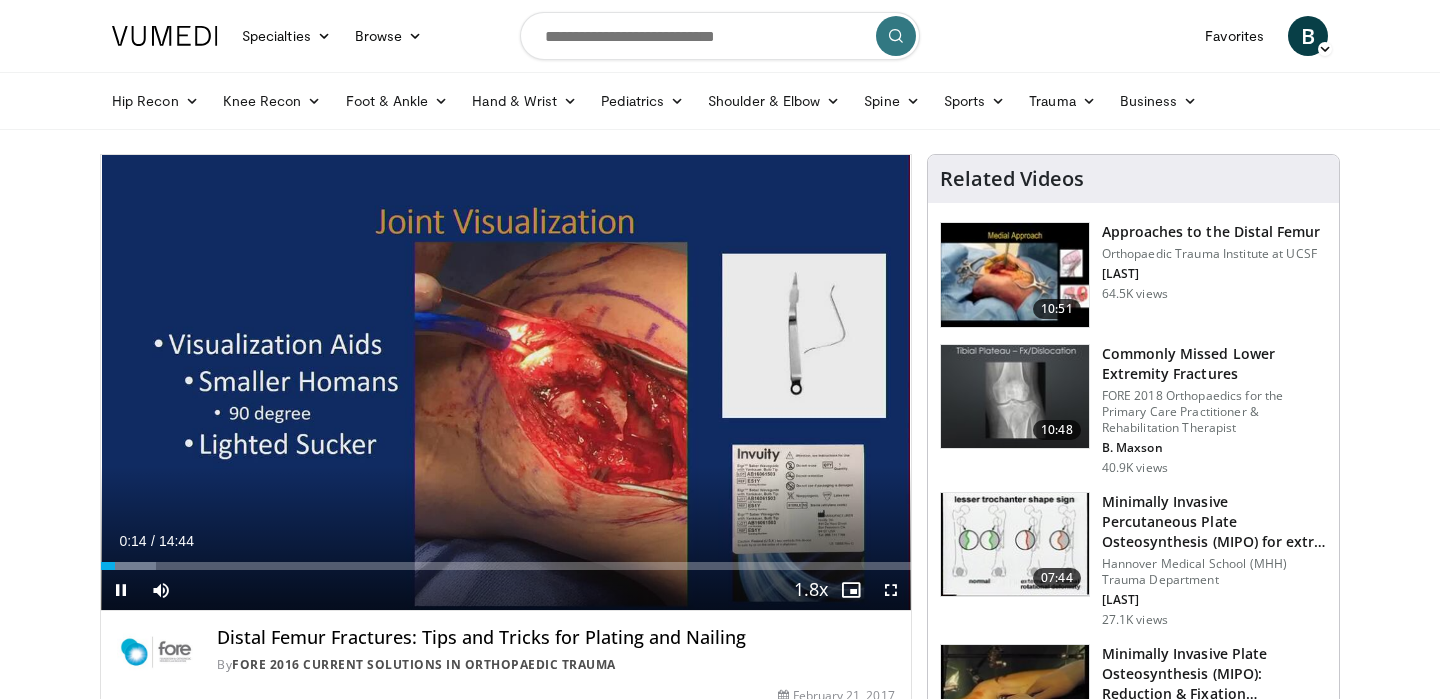 click on "+" at bounding box center [186, 618] 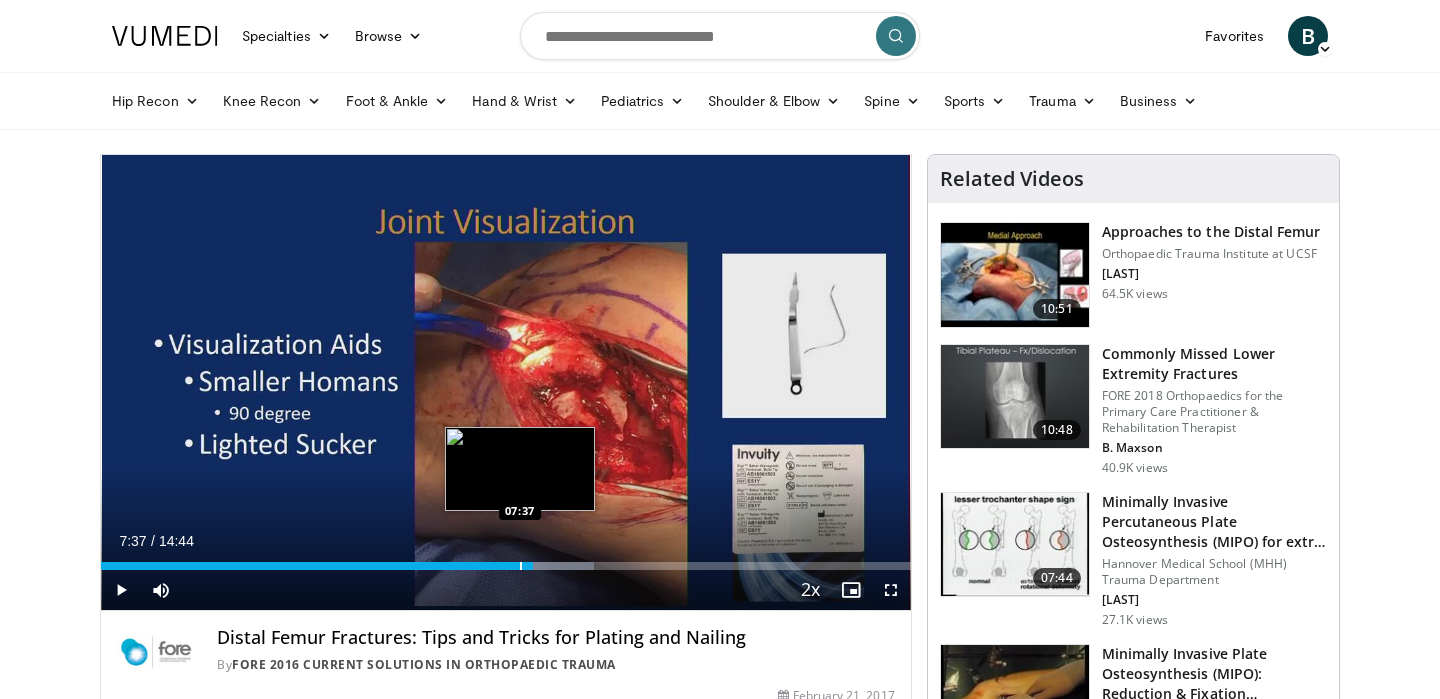 click at bounding box center (521, 566) 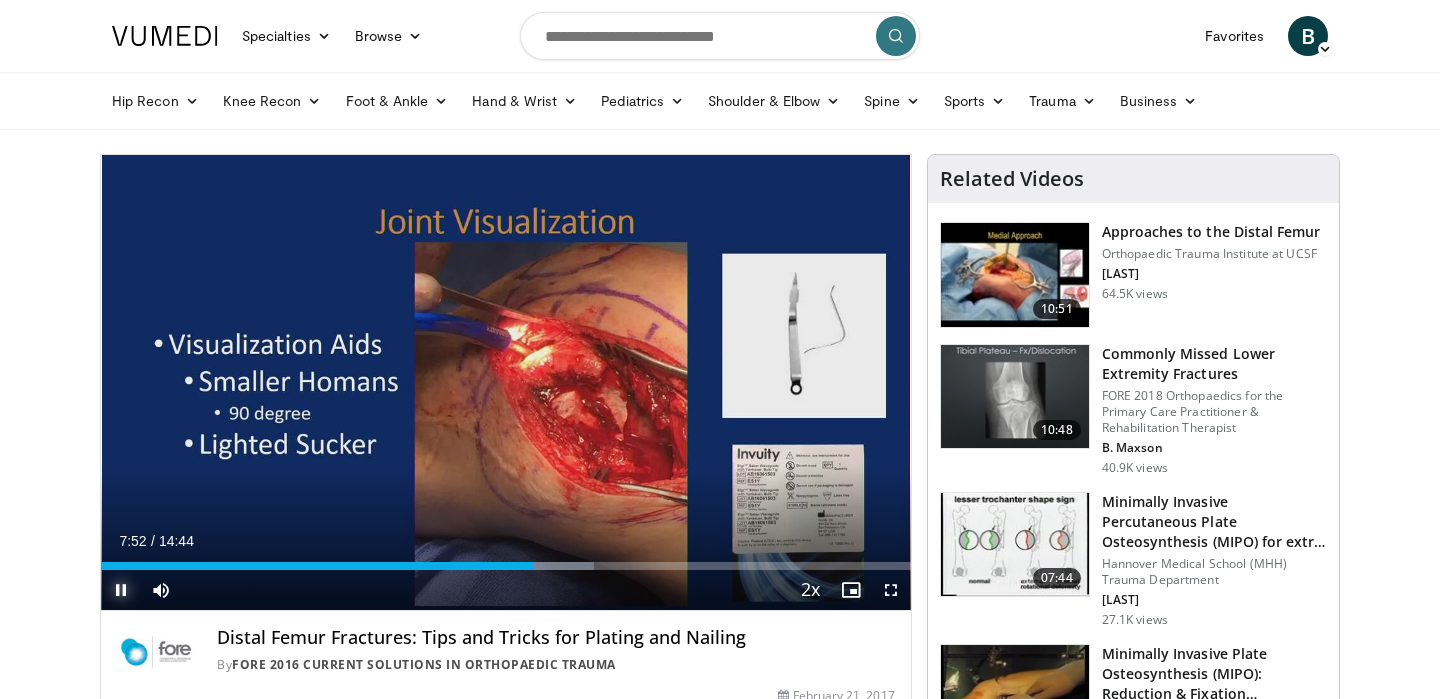click at bounding box center (121, 590) 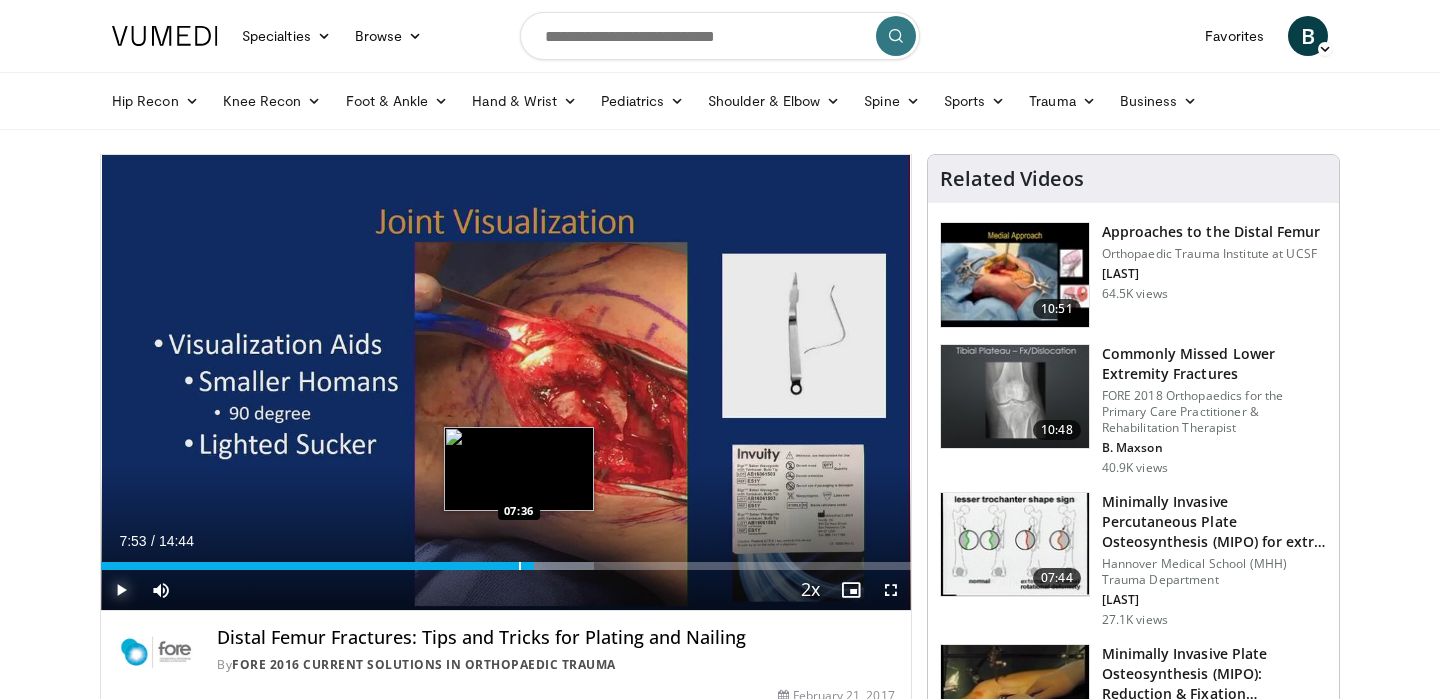 click at bounding box center [520, 566] 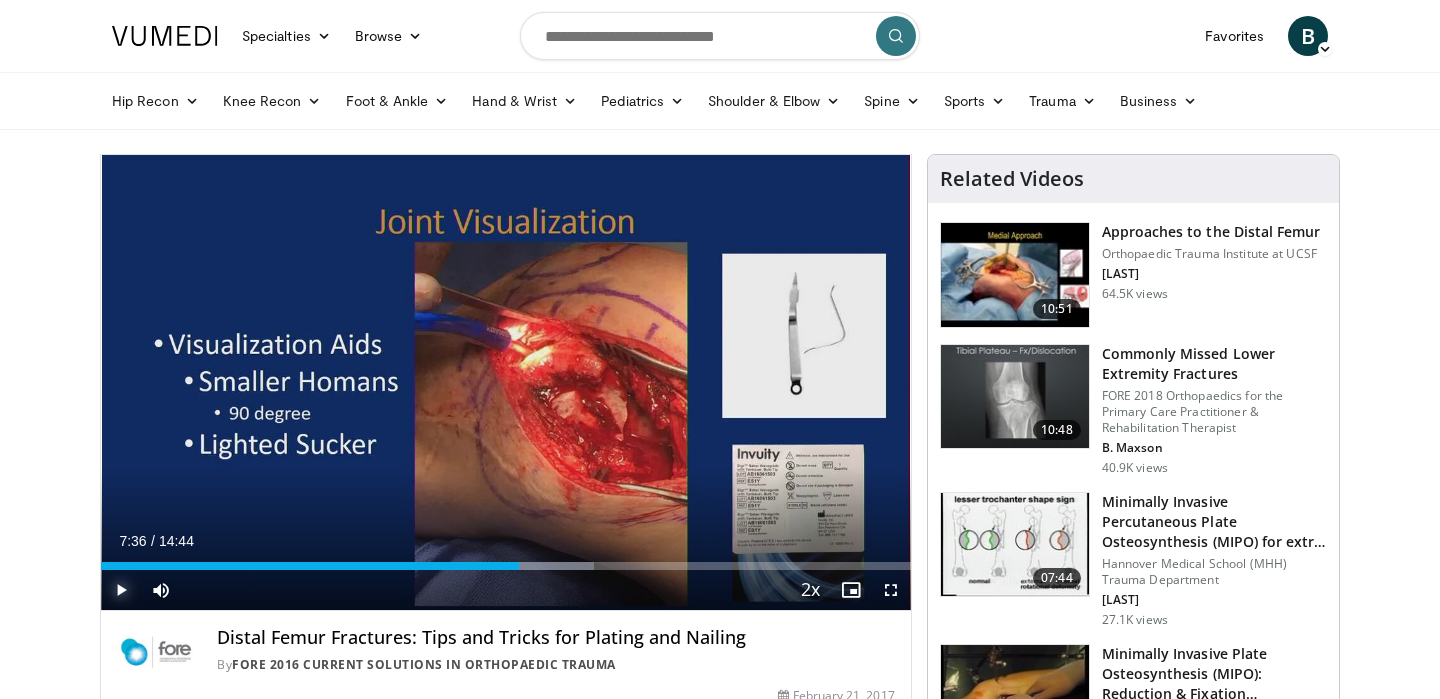 click at bounding box center [121, 590] 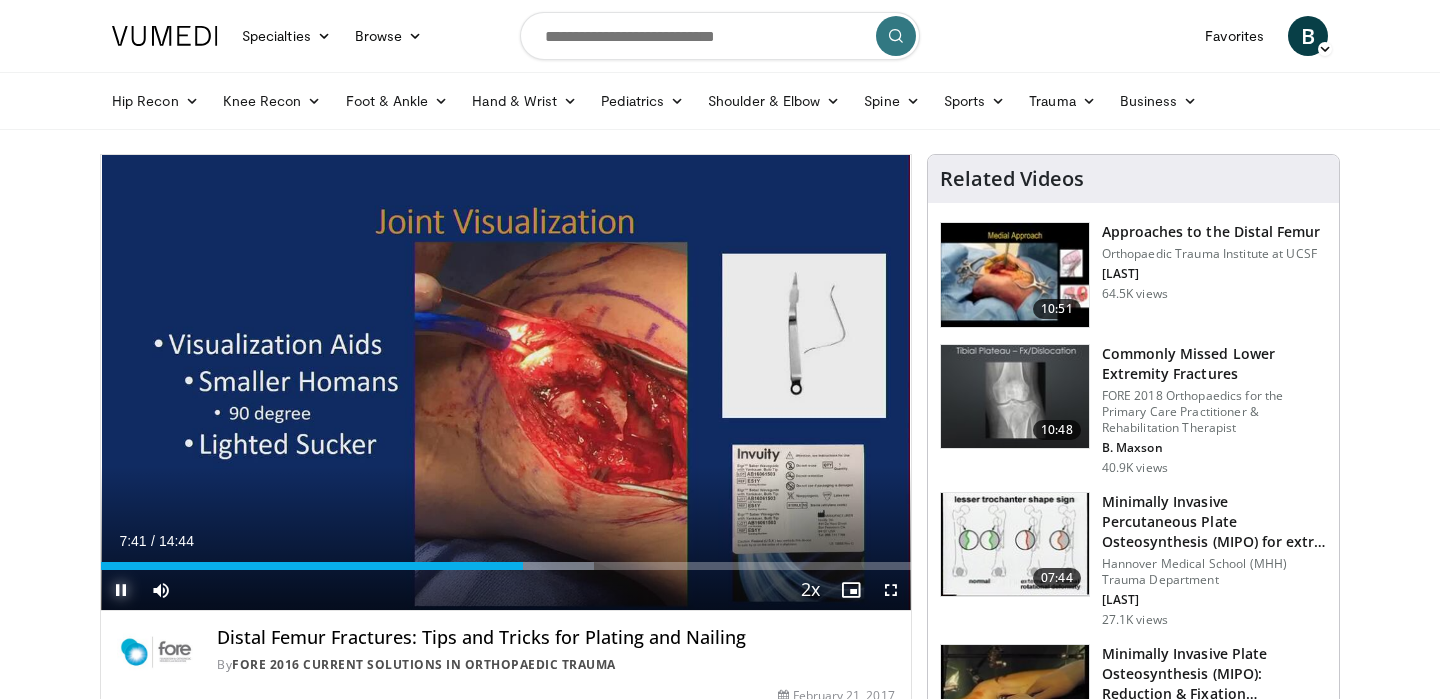 click on "-" at bounding box center [164, 618] 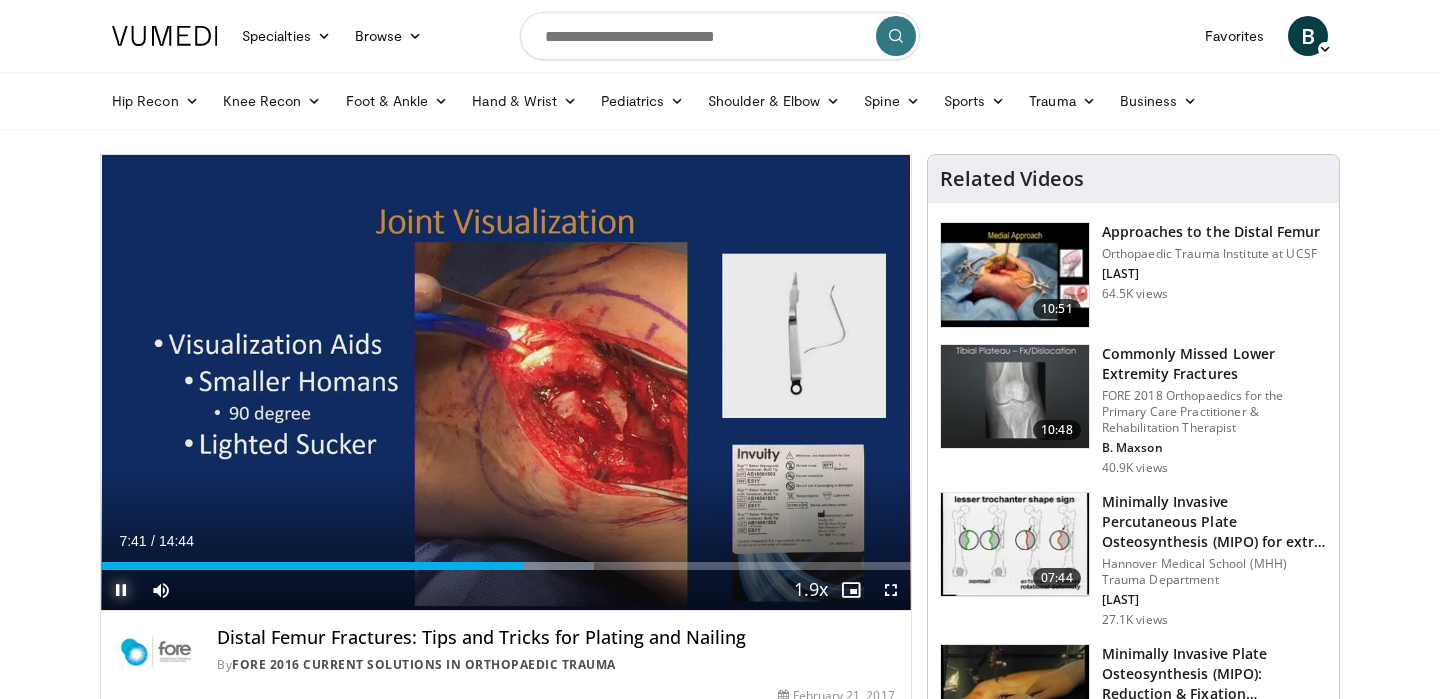 click on "-" at bounding box center (164, 618) 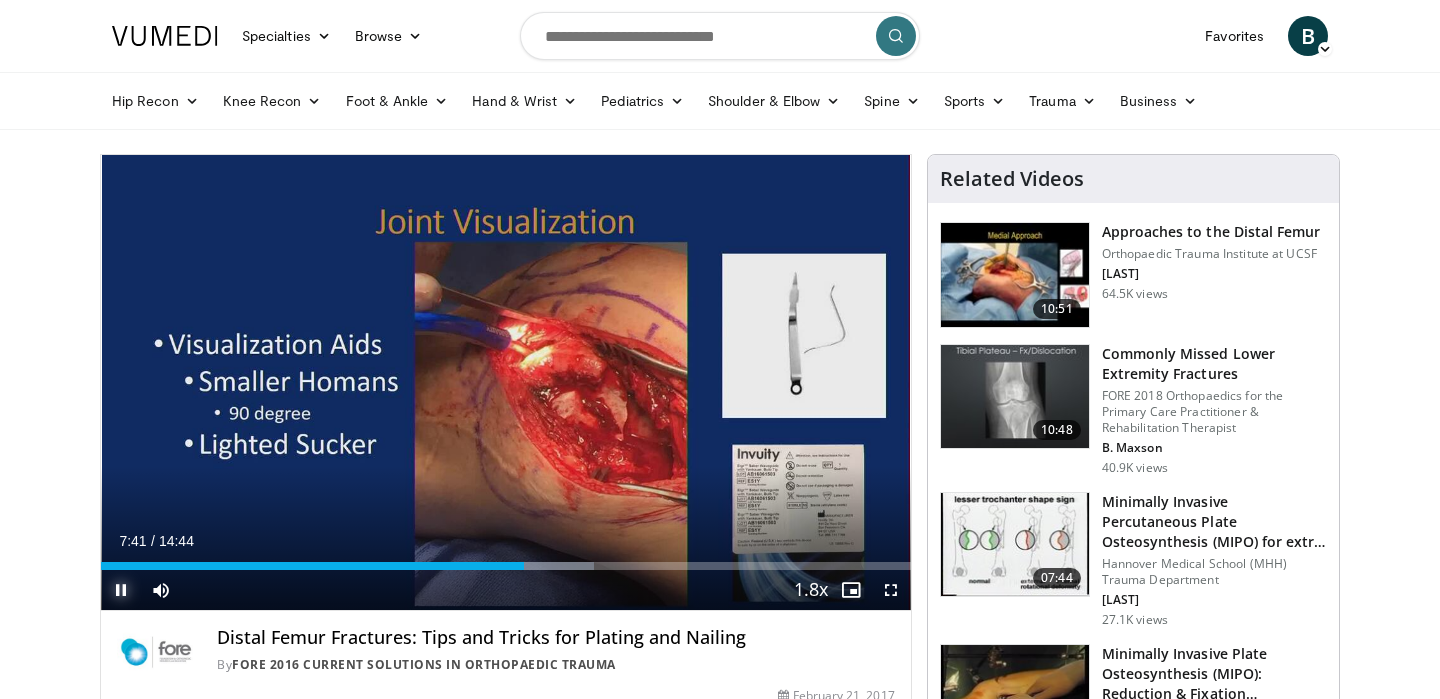 click on "-" at bounding box center [164, 618] 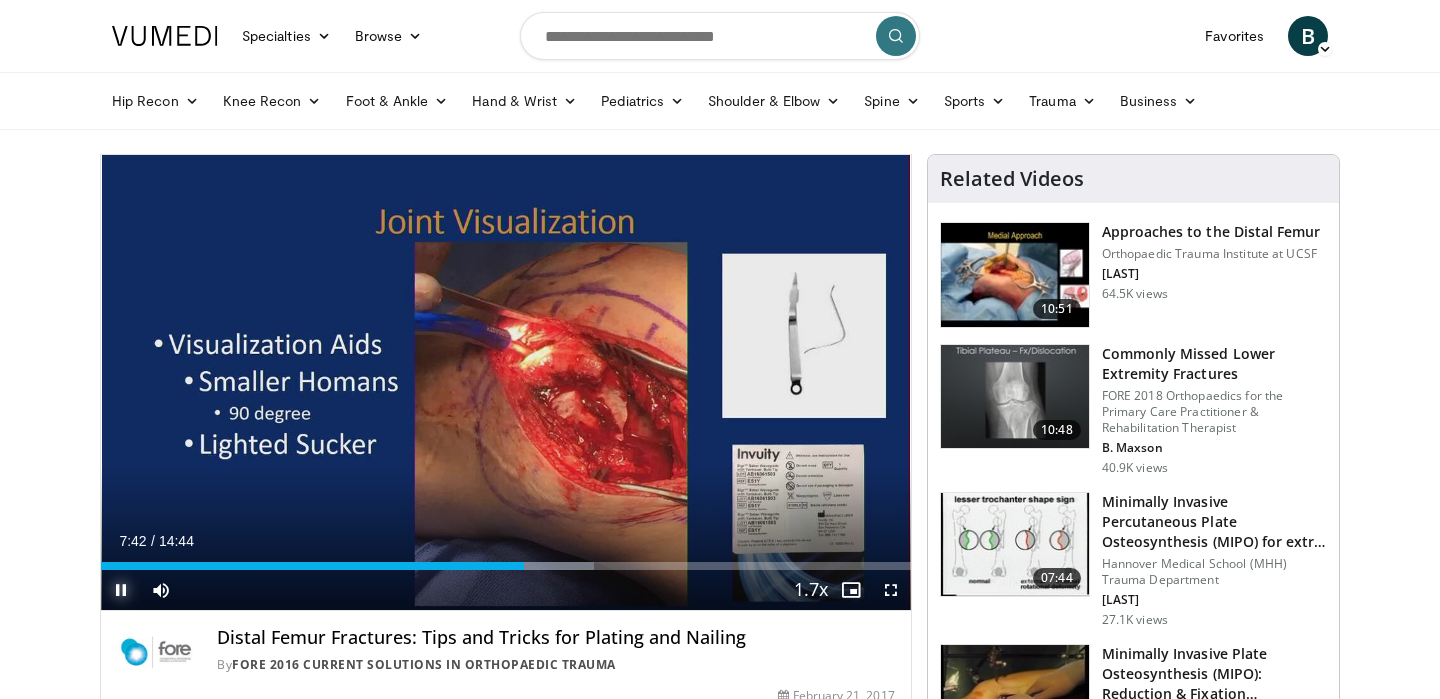 click on "-" at bounding box center [164, 618] 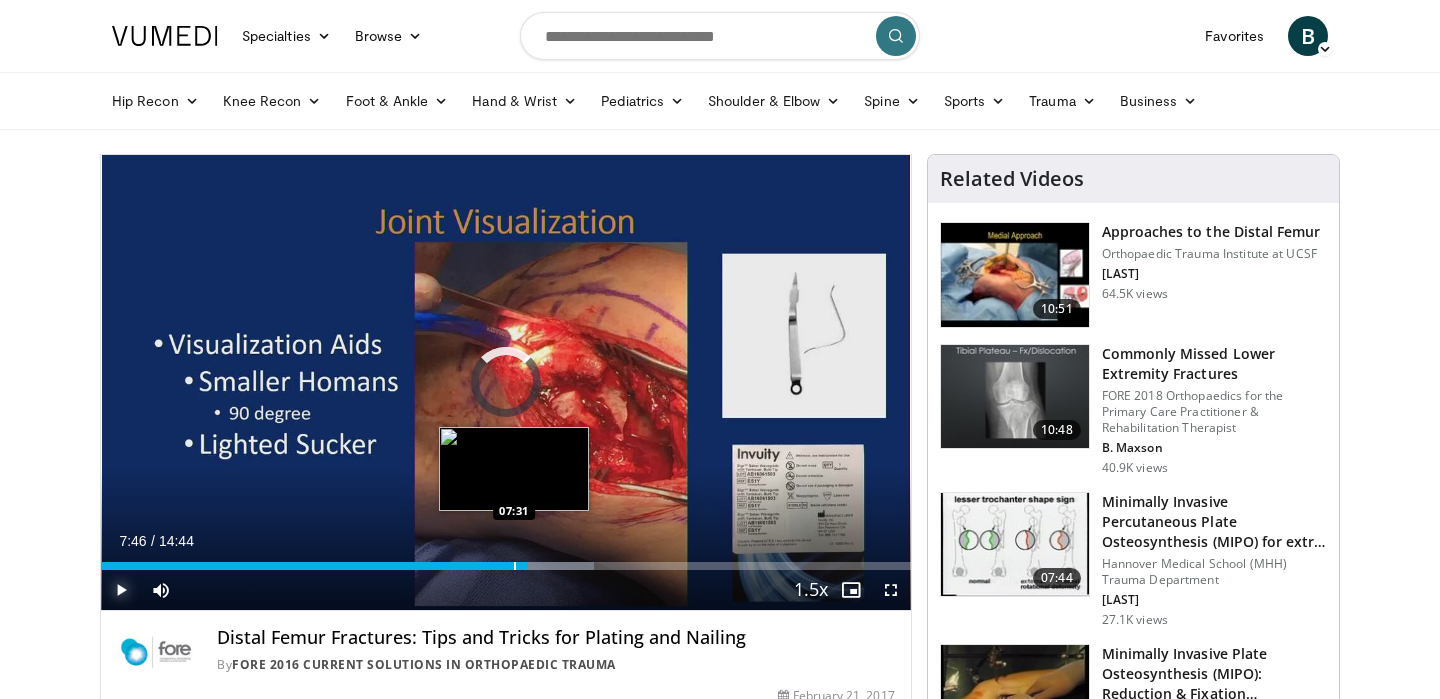 click at bounding box center (515, 566) 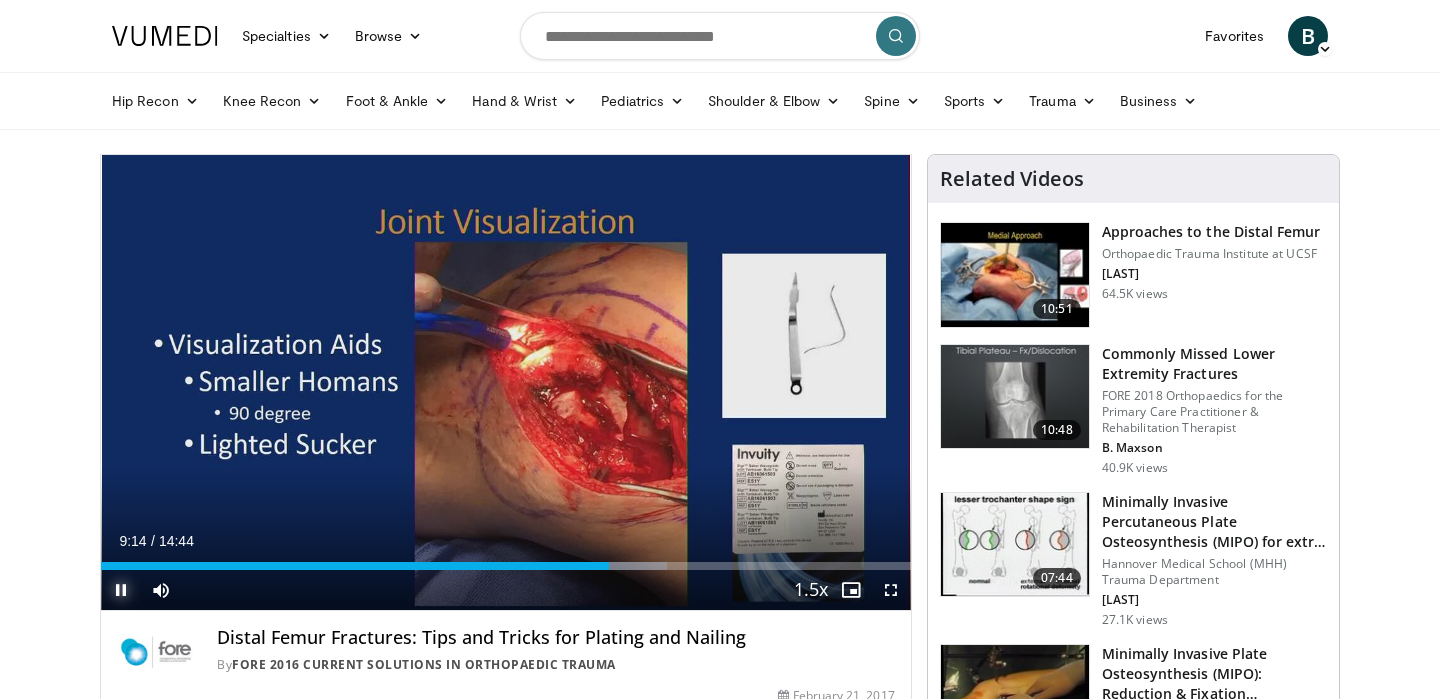 click at bounding box center [121, 590] 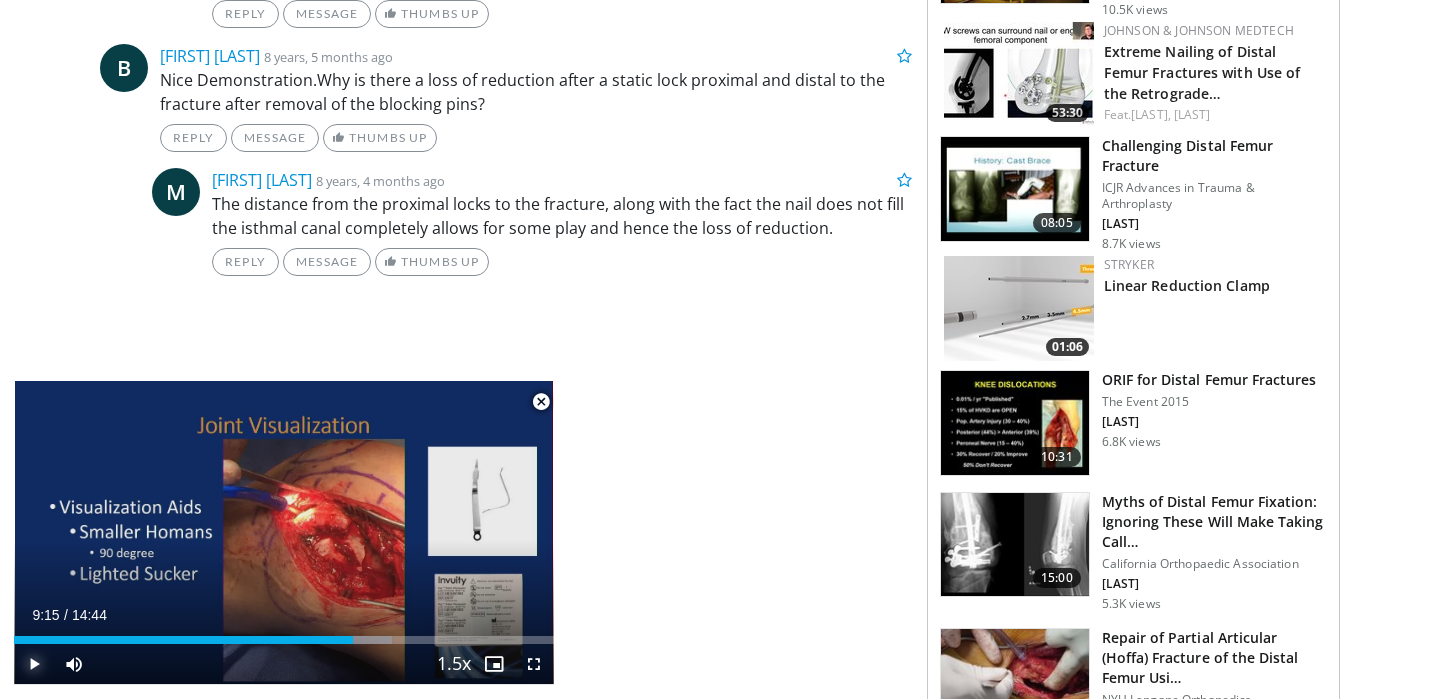 scroll, scrollTop: 1483, scrollLeft: 0, axis: vertical 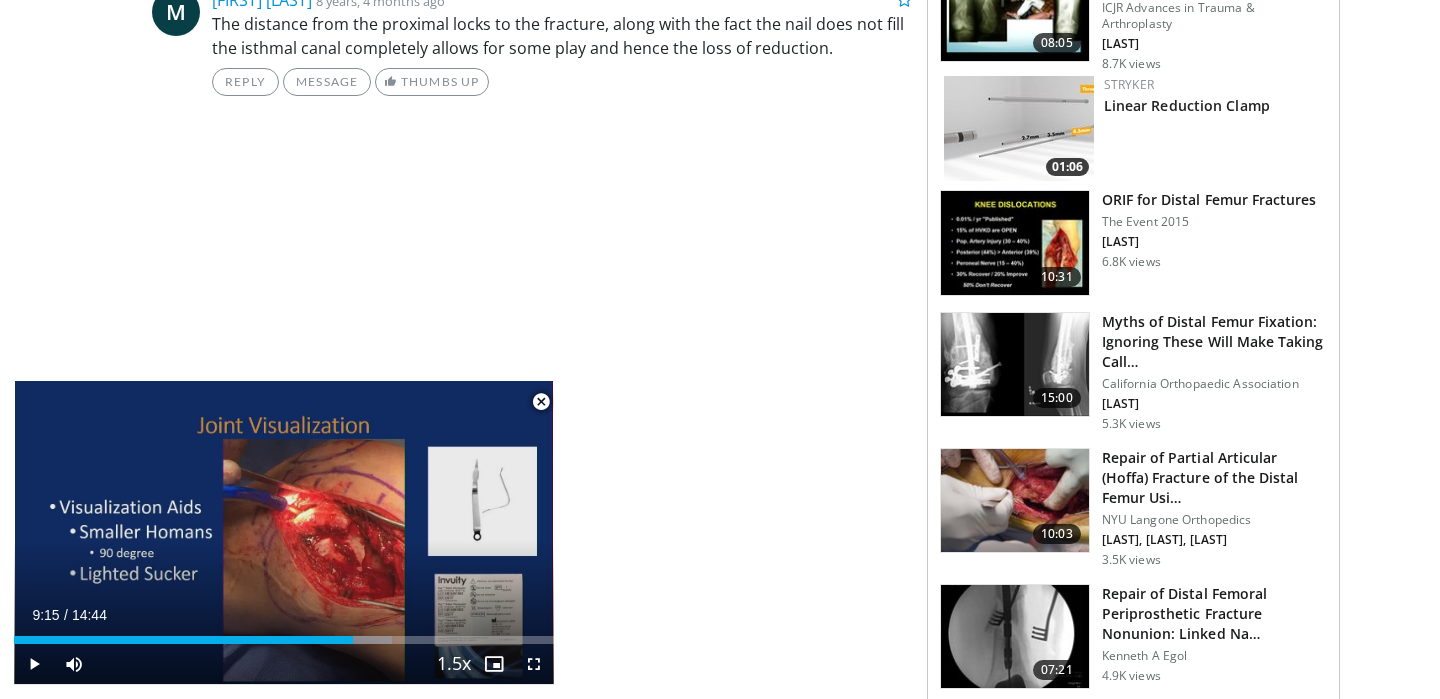 click at bounding box center [1015, 243] 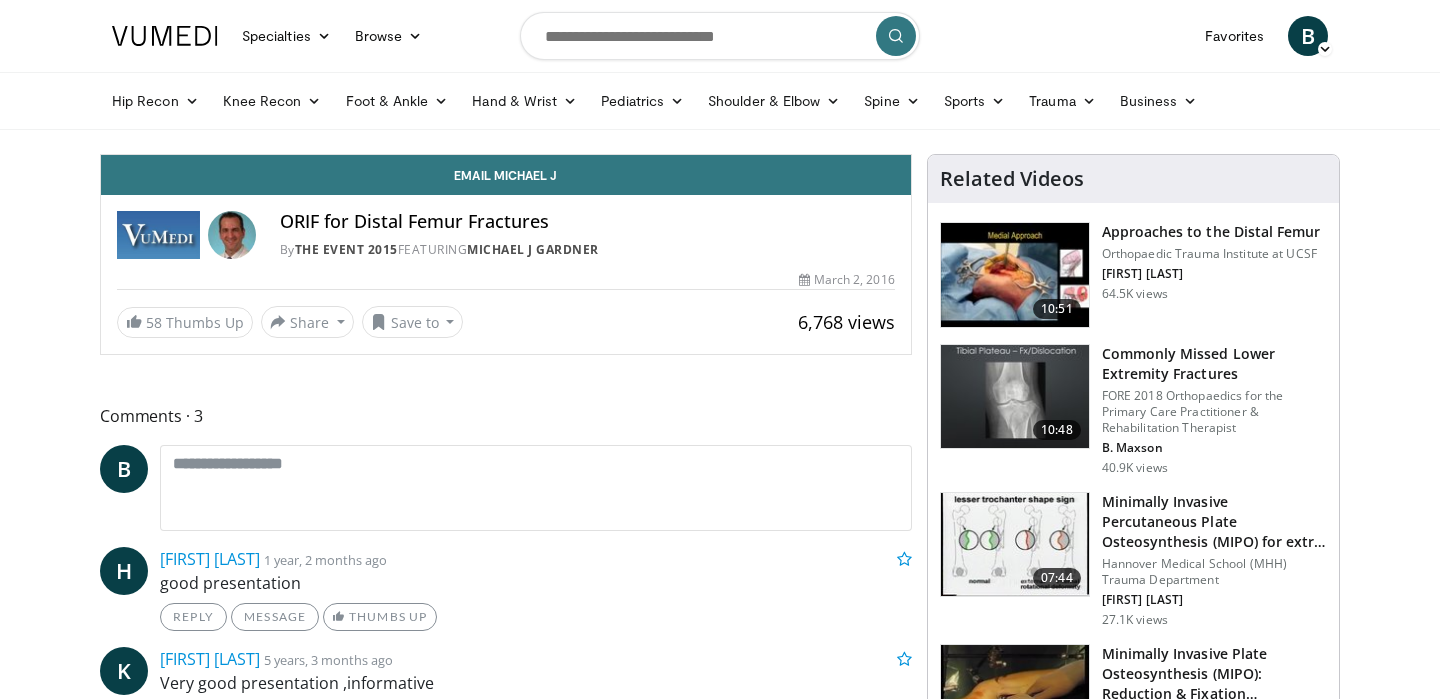 scroll, scrollTop: 0, scrollLeft: 0, axis: both 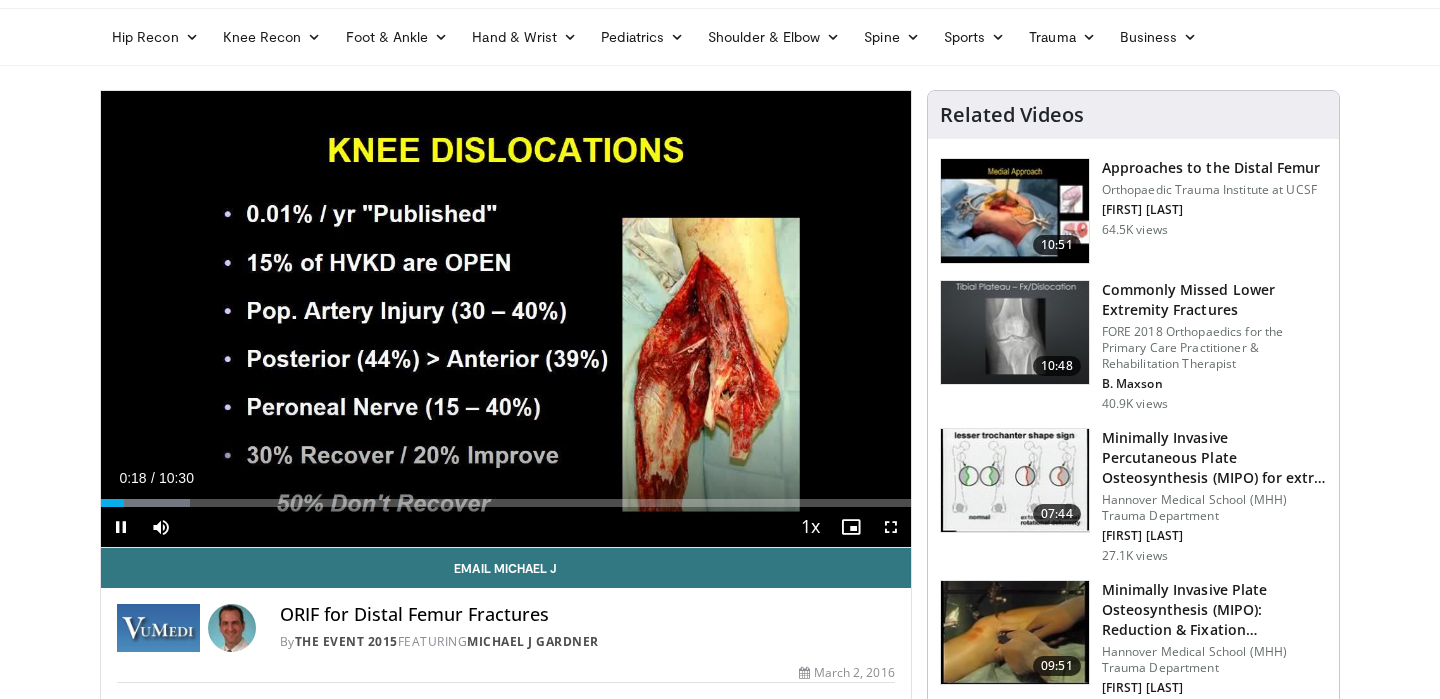 click on "+" at bounding box center (186, 555) 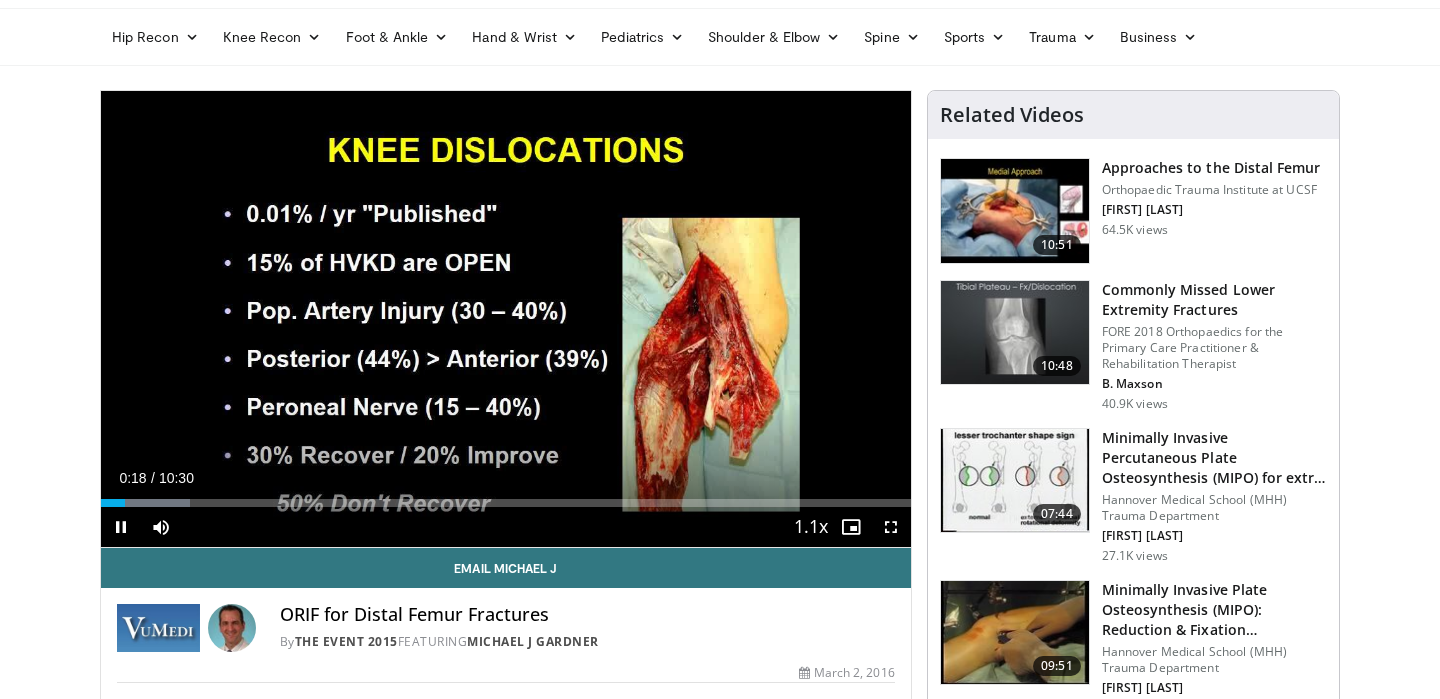 click on "+" at bounding box center [186, 555] 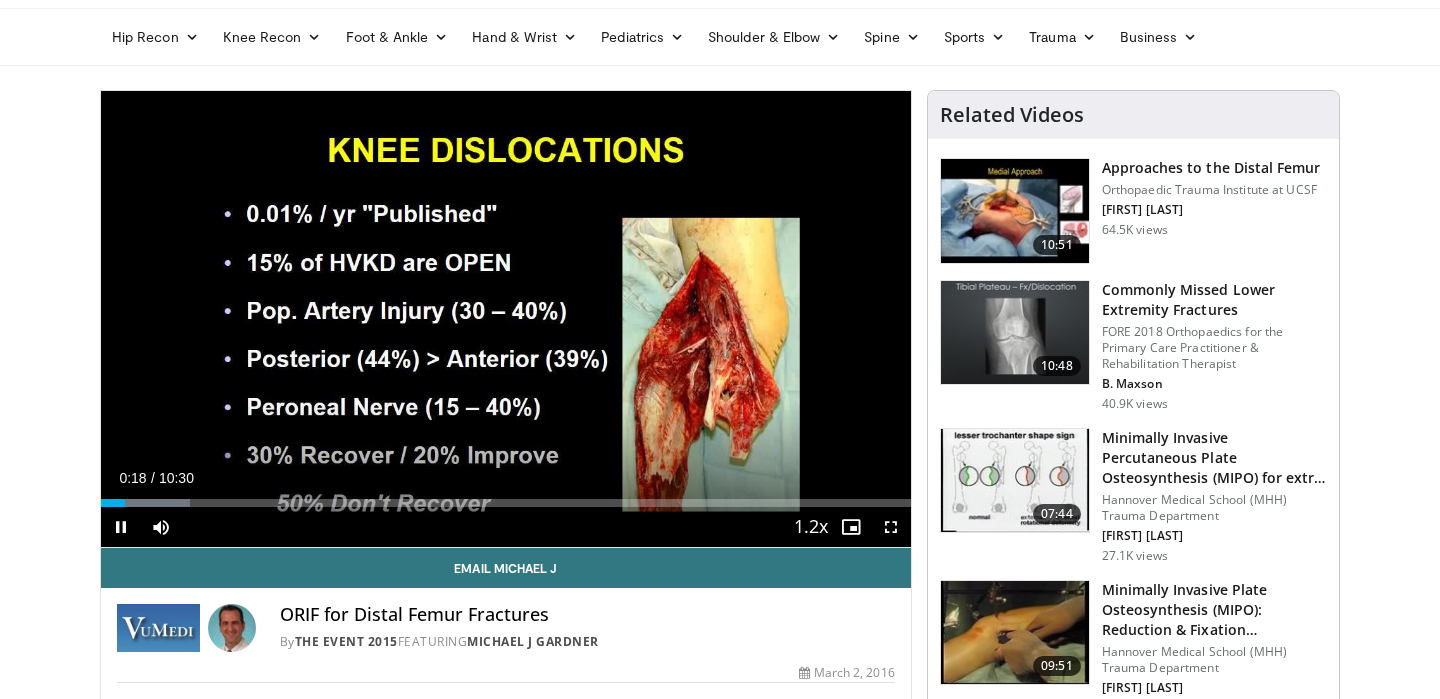 click on "+" at bounding box center [186, 555] 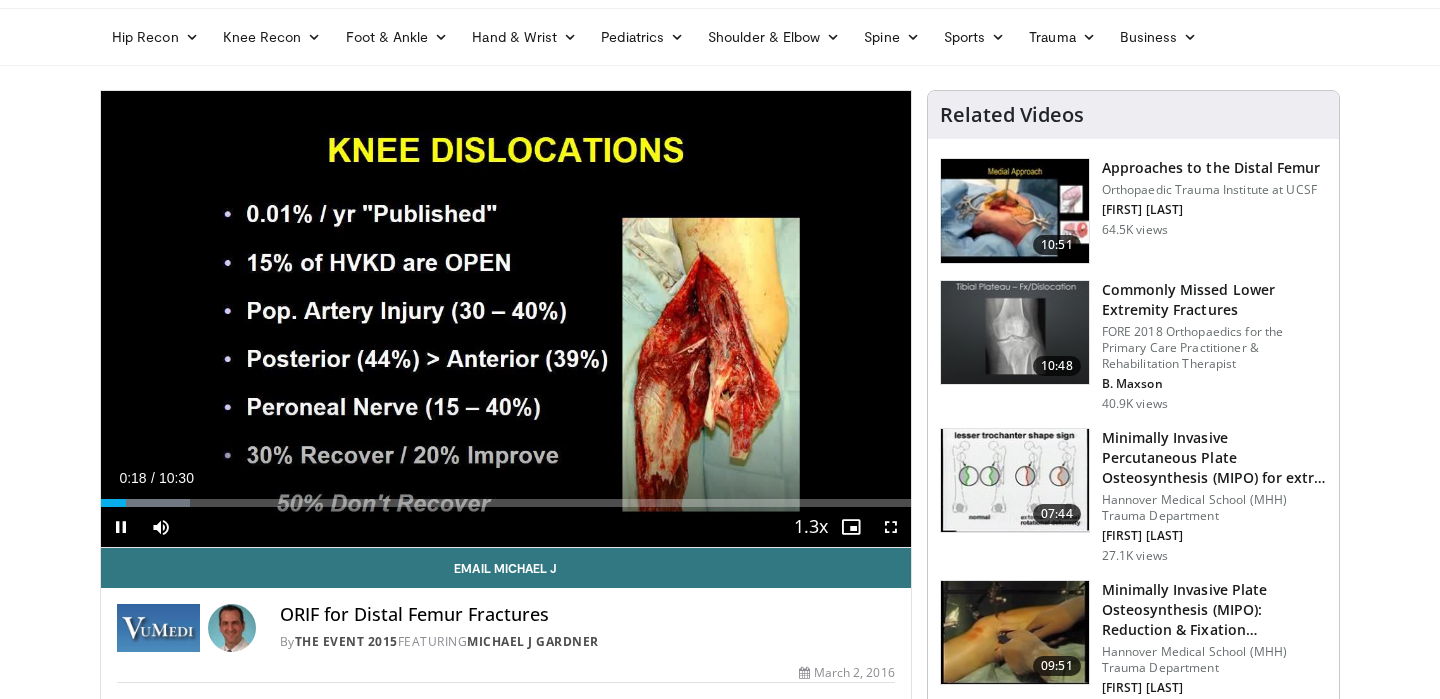 click on "+" at bounding box center [186, 555] 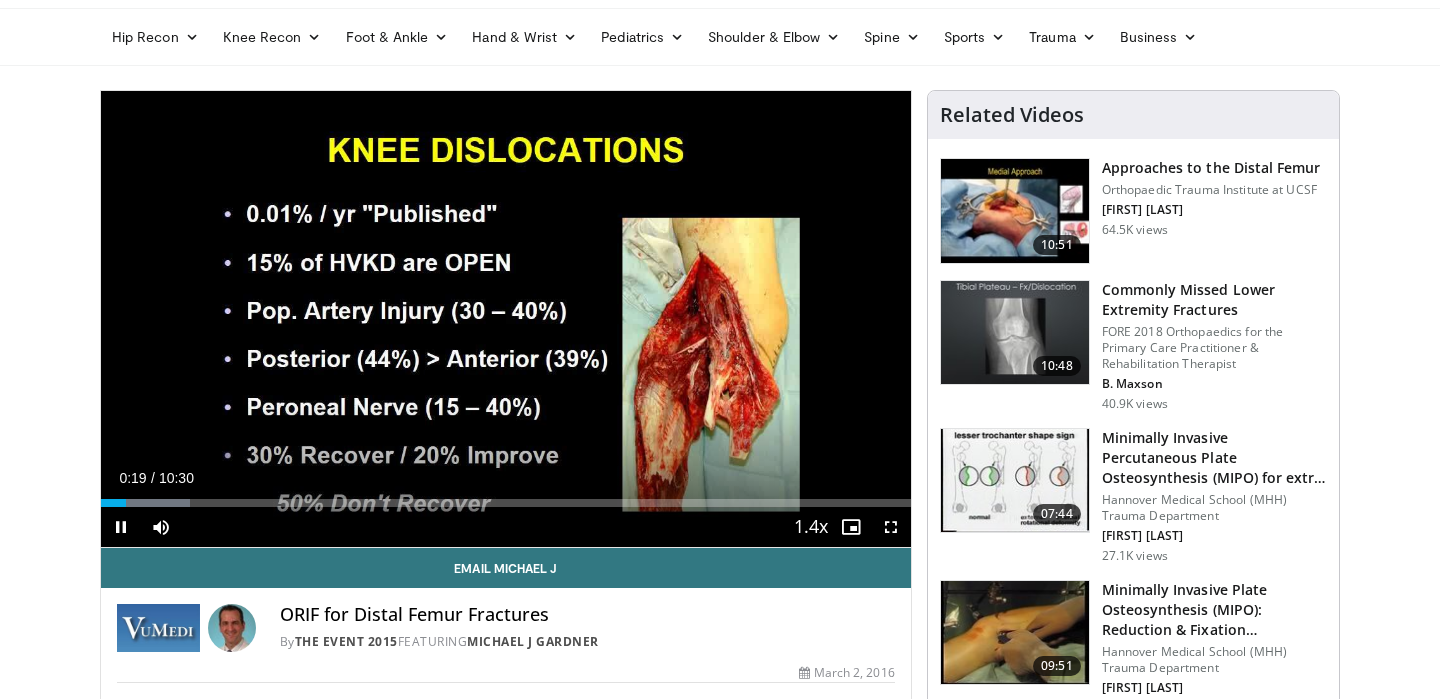 click on "+" at bounding box center [186, 555] 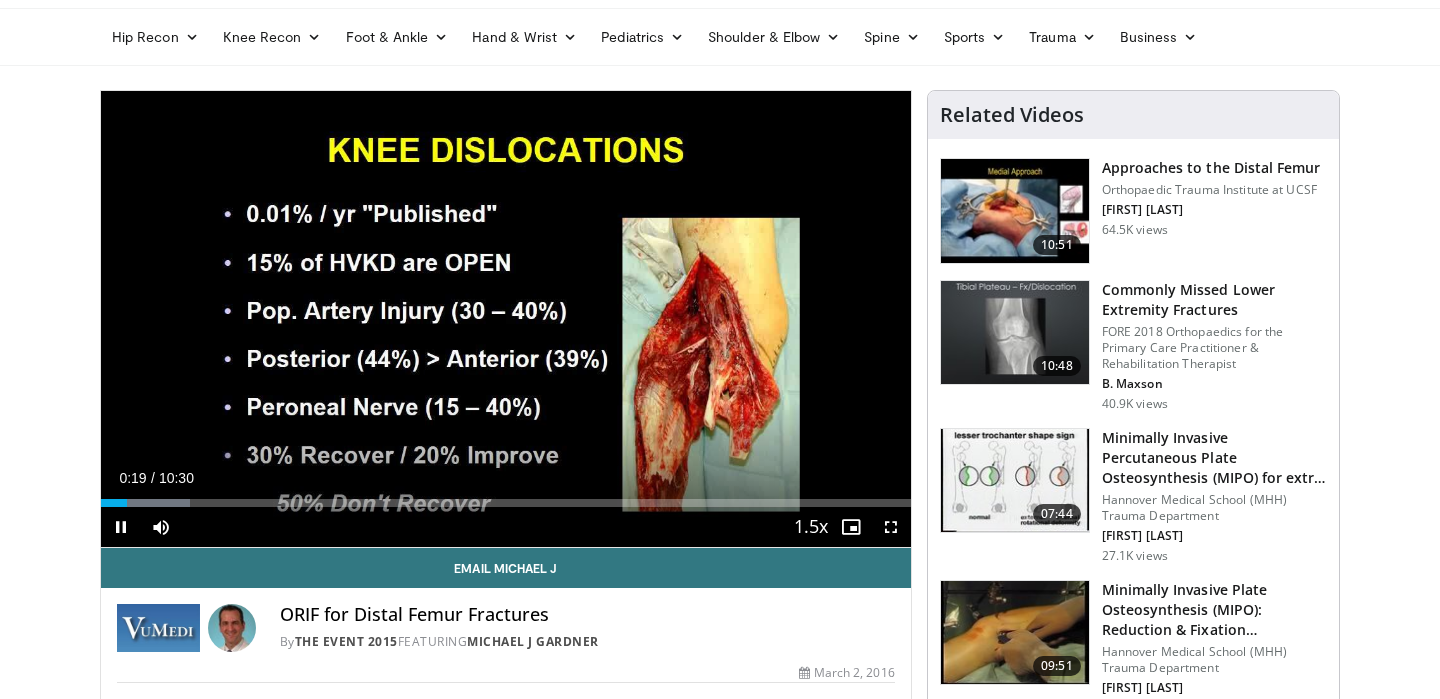 click on "+" at bounding box center (186, 555) 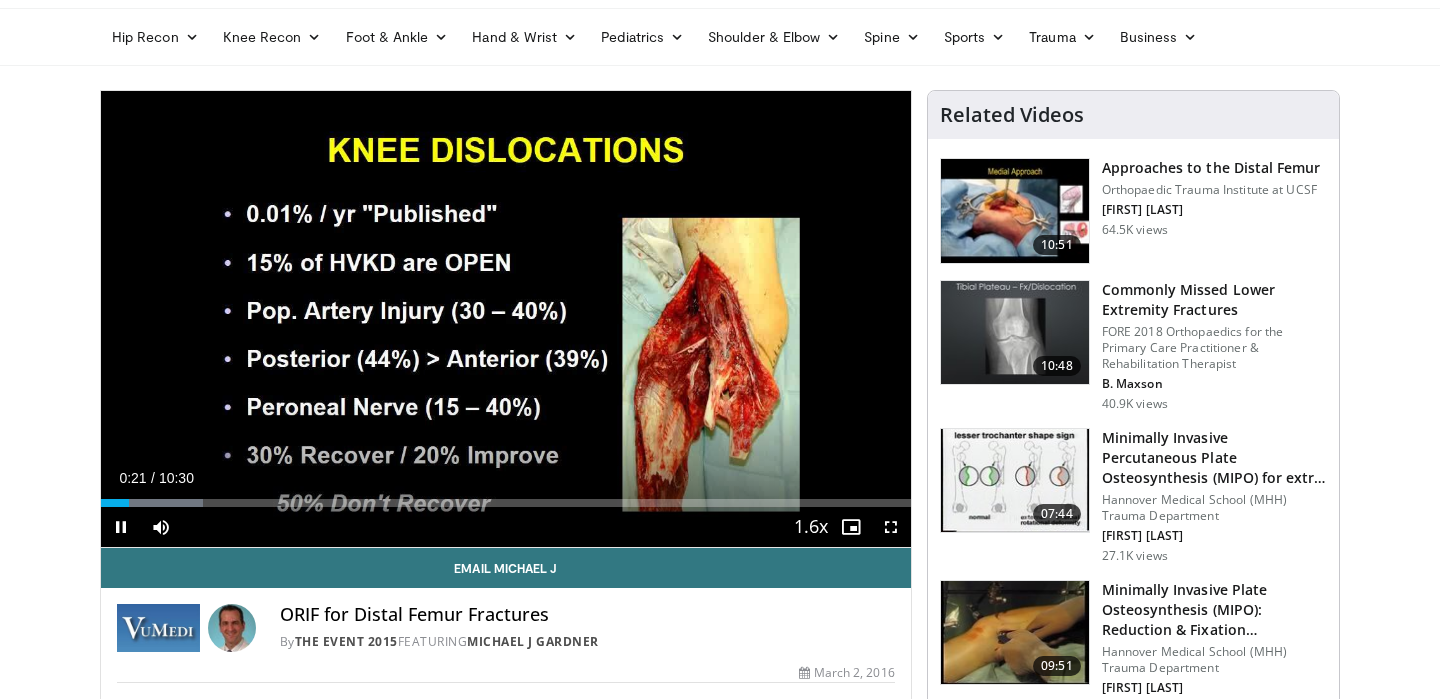 click on "-" at bounding box center [164, 555] 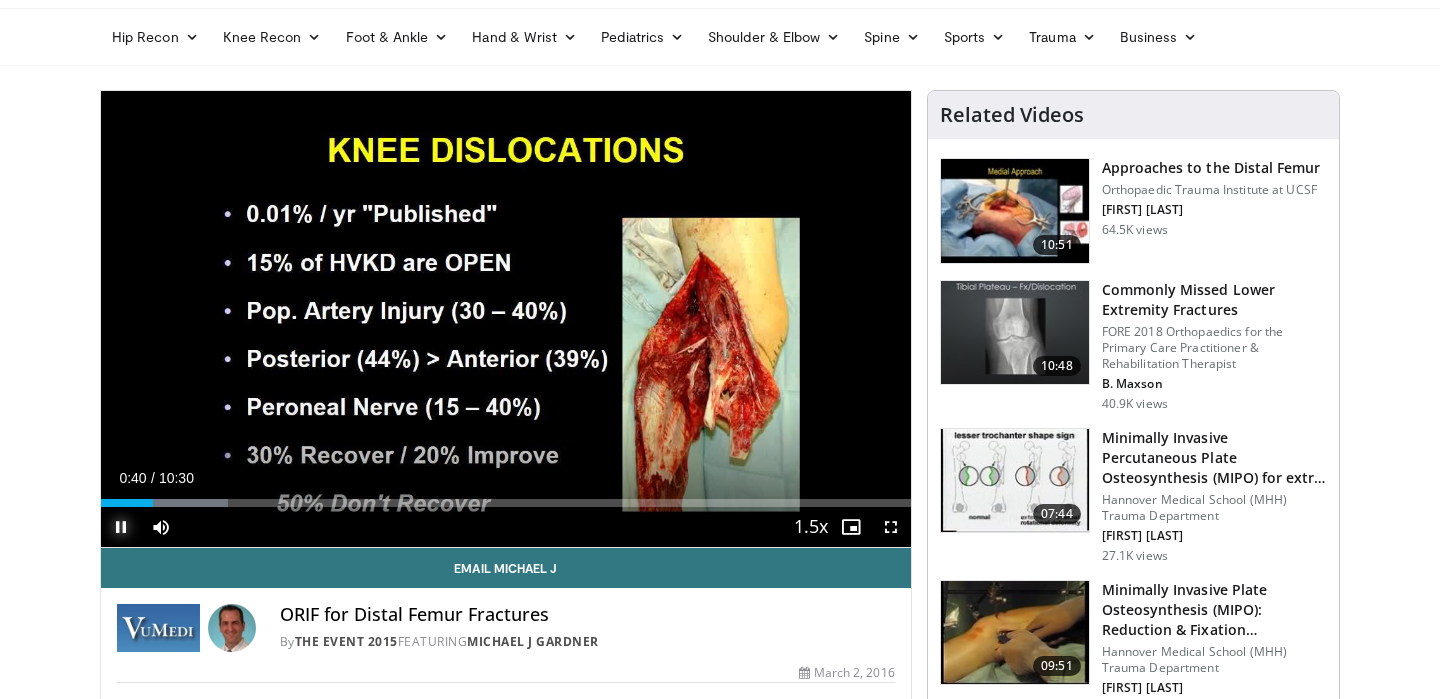 click at bounding box center [121, 527] 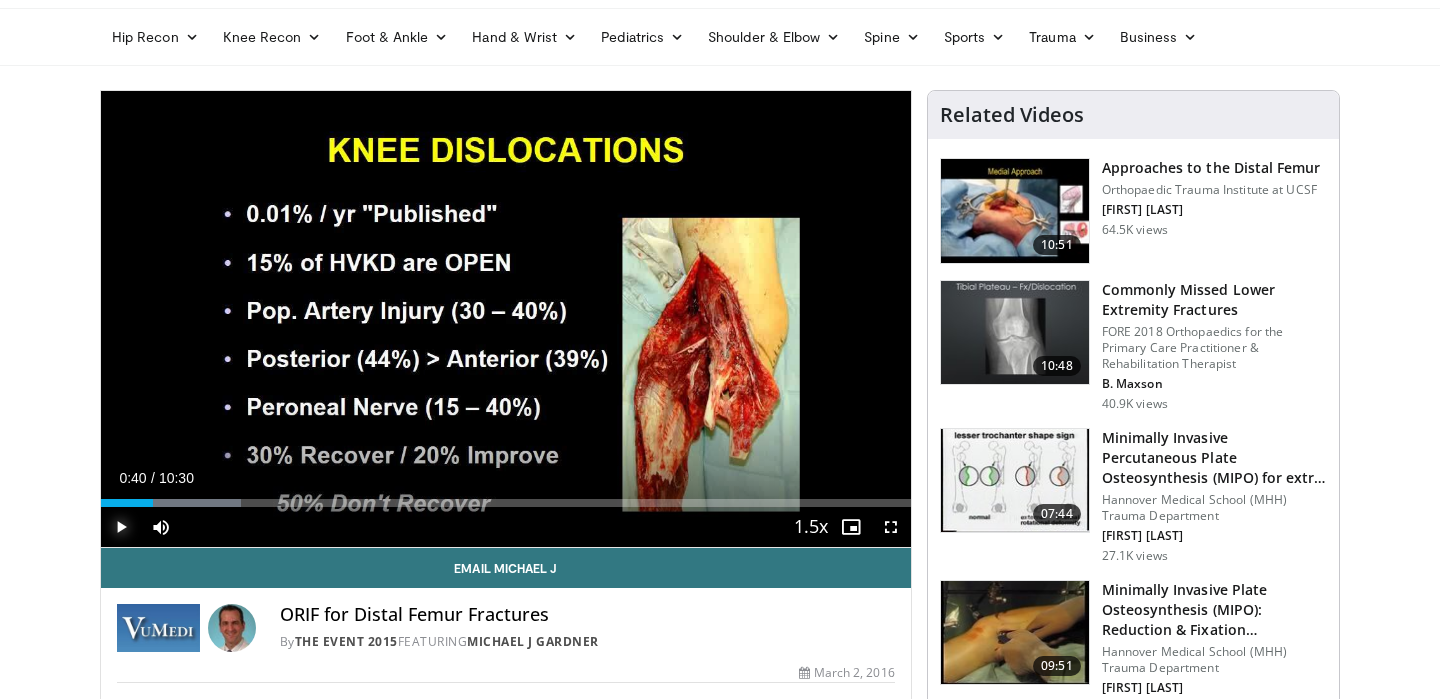 click at bounding box center [121, 527] 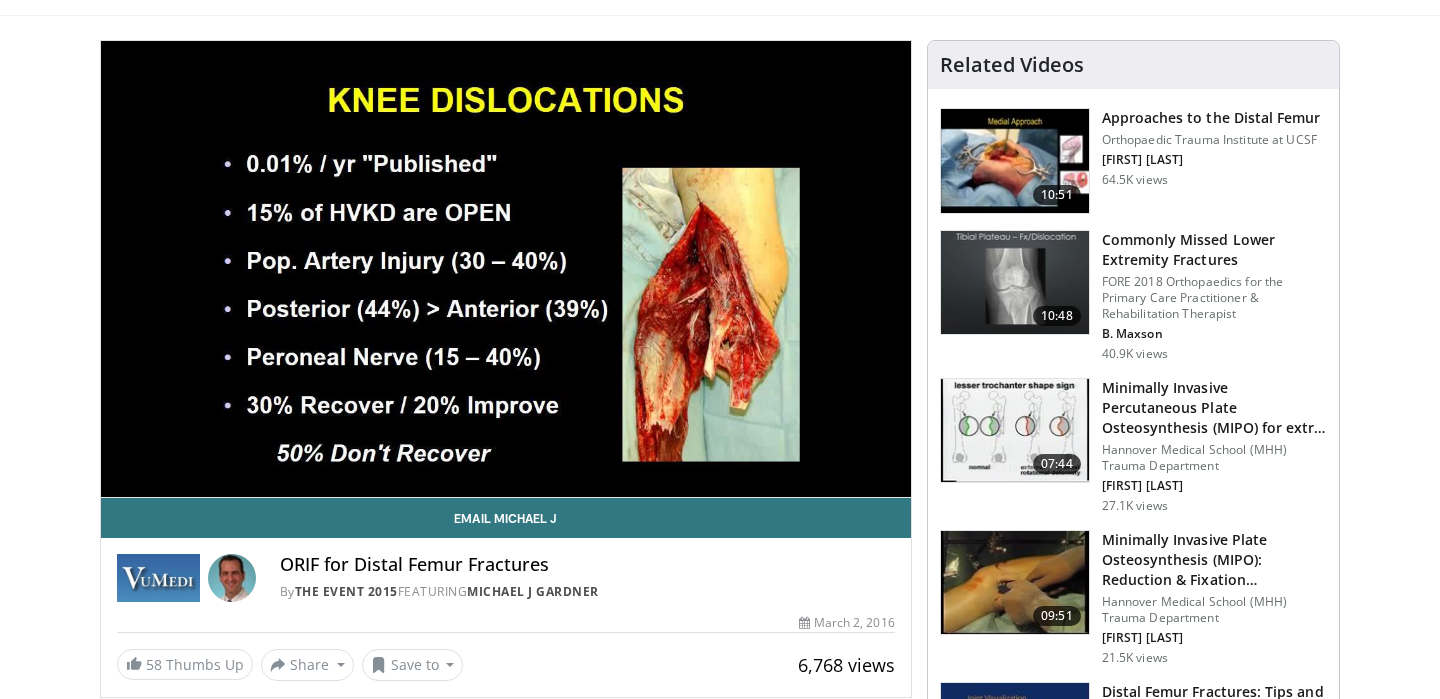scroll, scrollTop: 123, scrollLeft: 0, axis: vertical 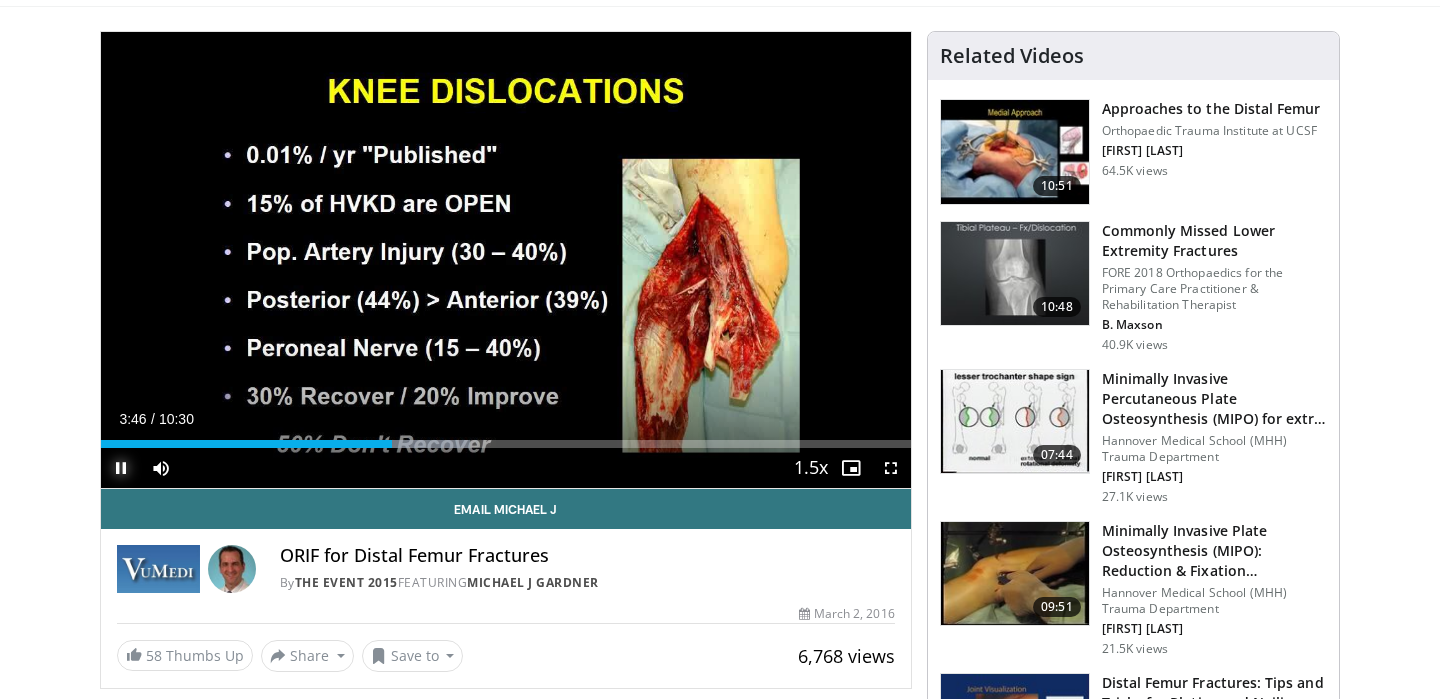 click on "+" at bounding box center [186, 496] 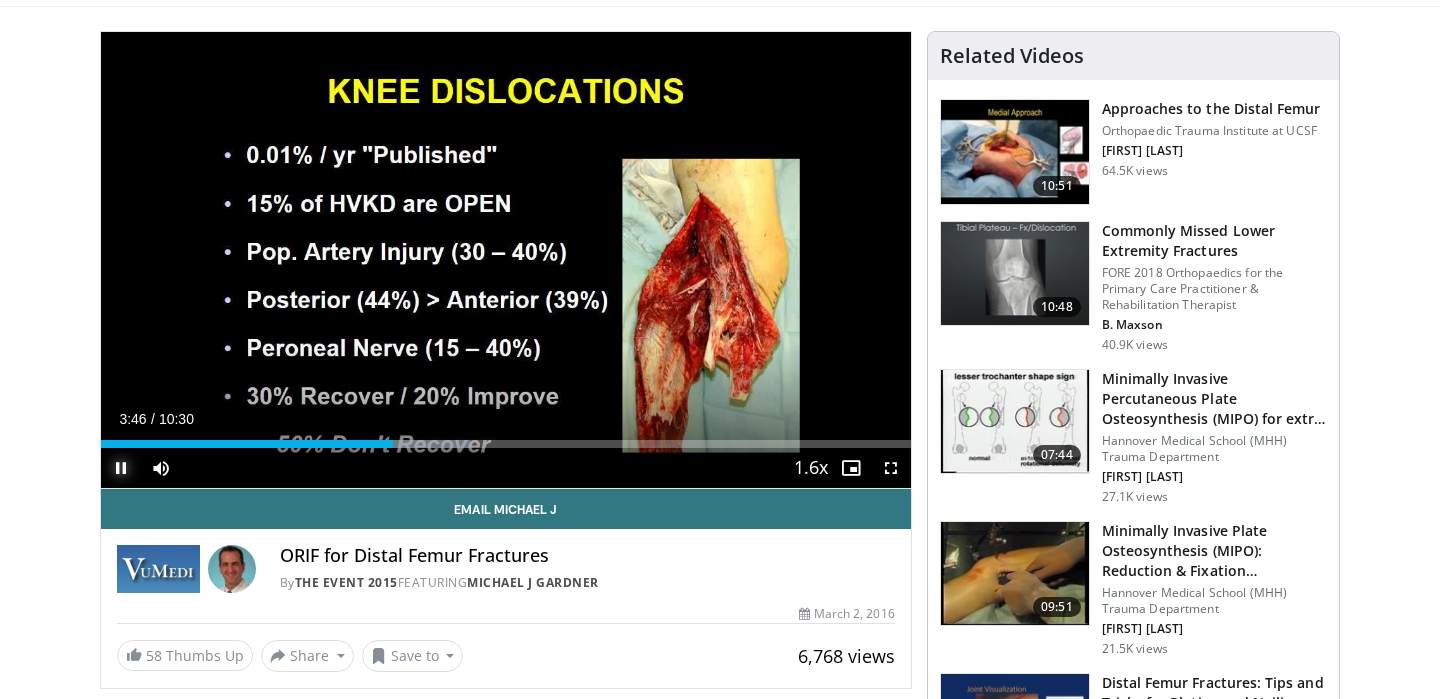 click on "+" at bounding box center (186, 496) 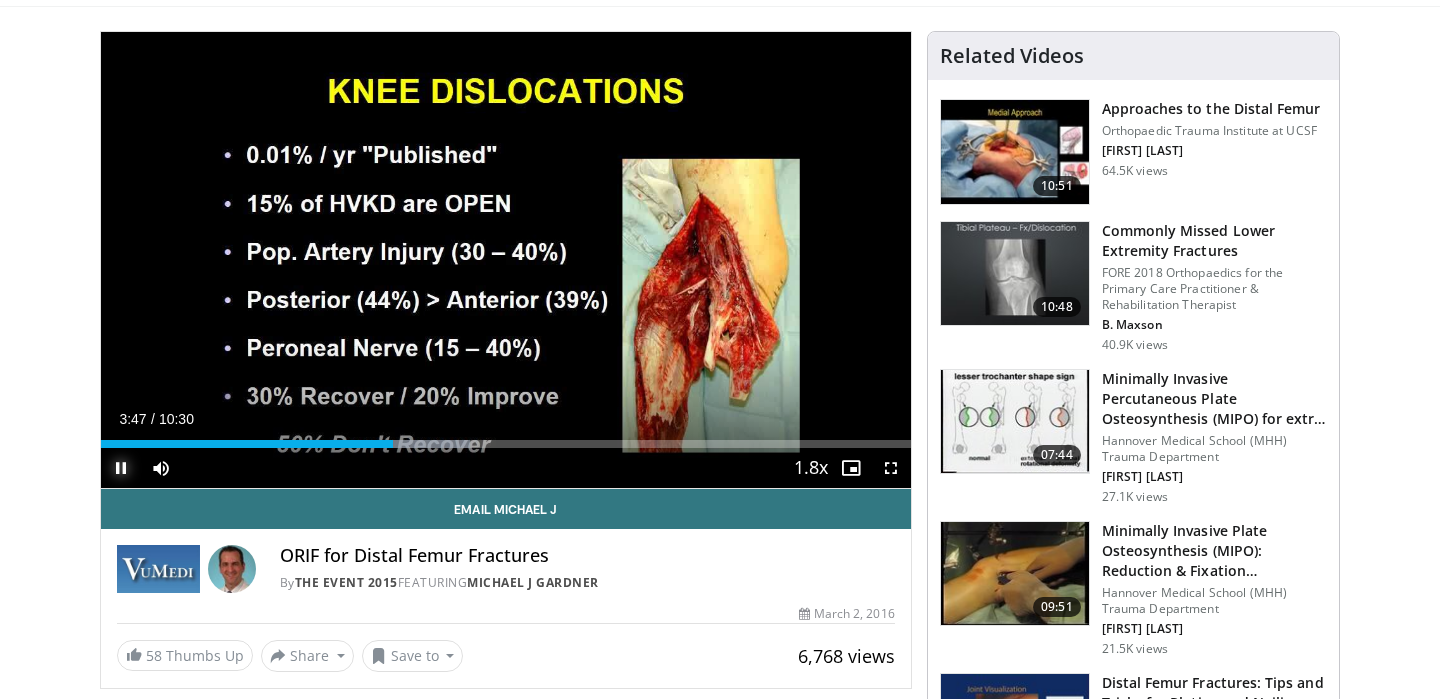 click on "+" at bounding box center (186, 496) 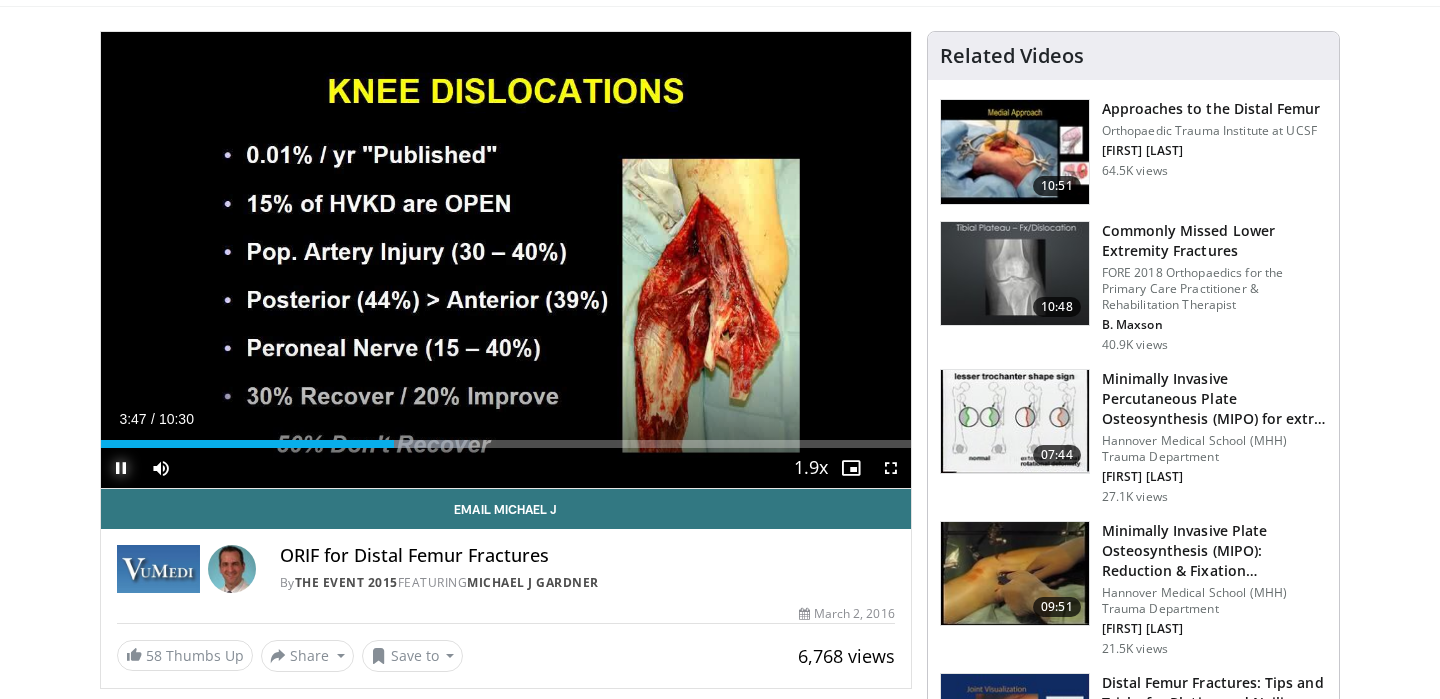 click on "+" at bounding box center [186, 496] 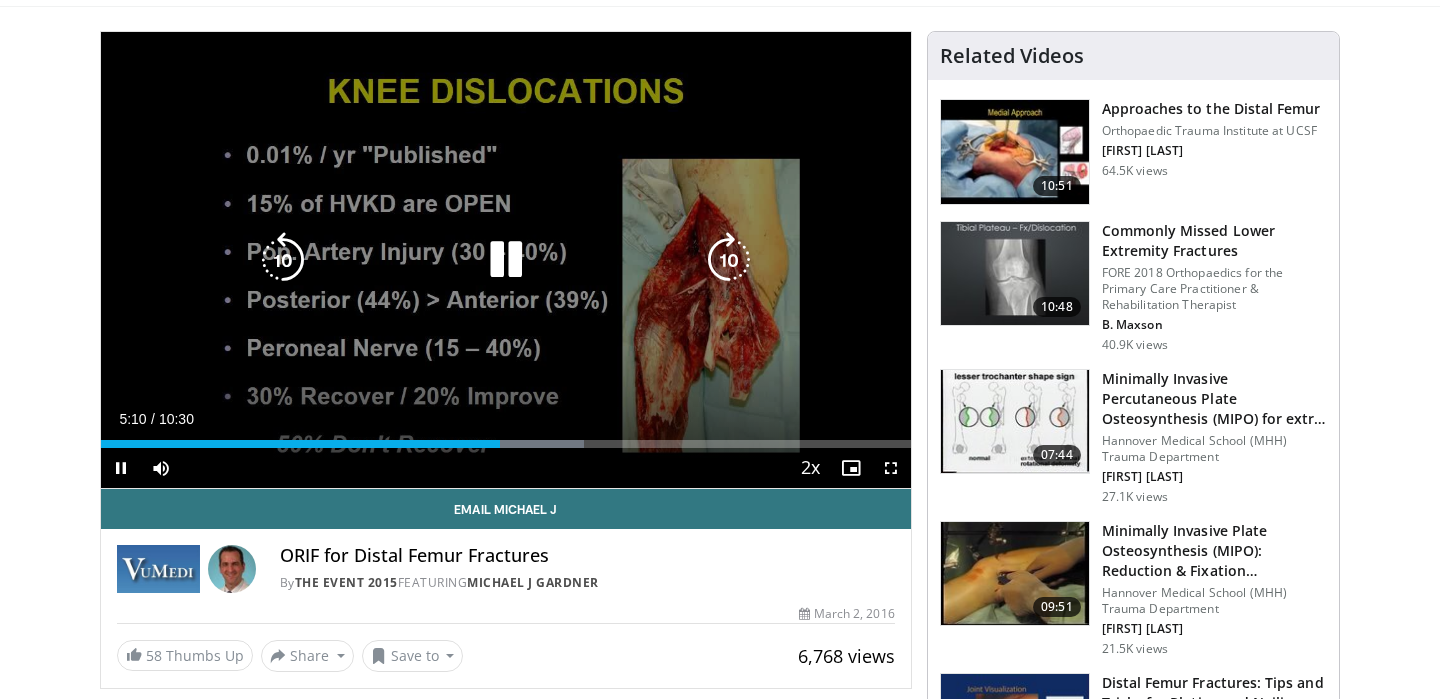 click at bounding box center (506, 260) 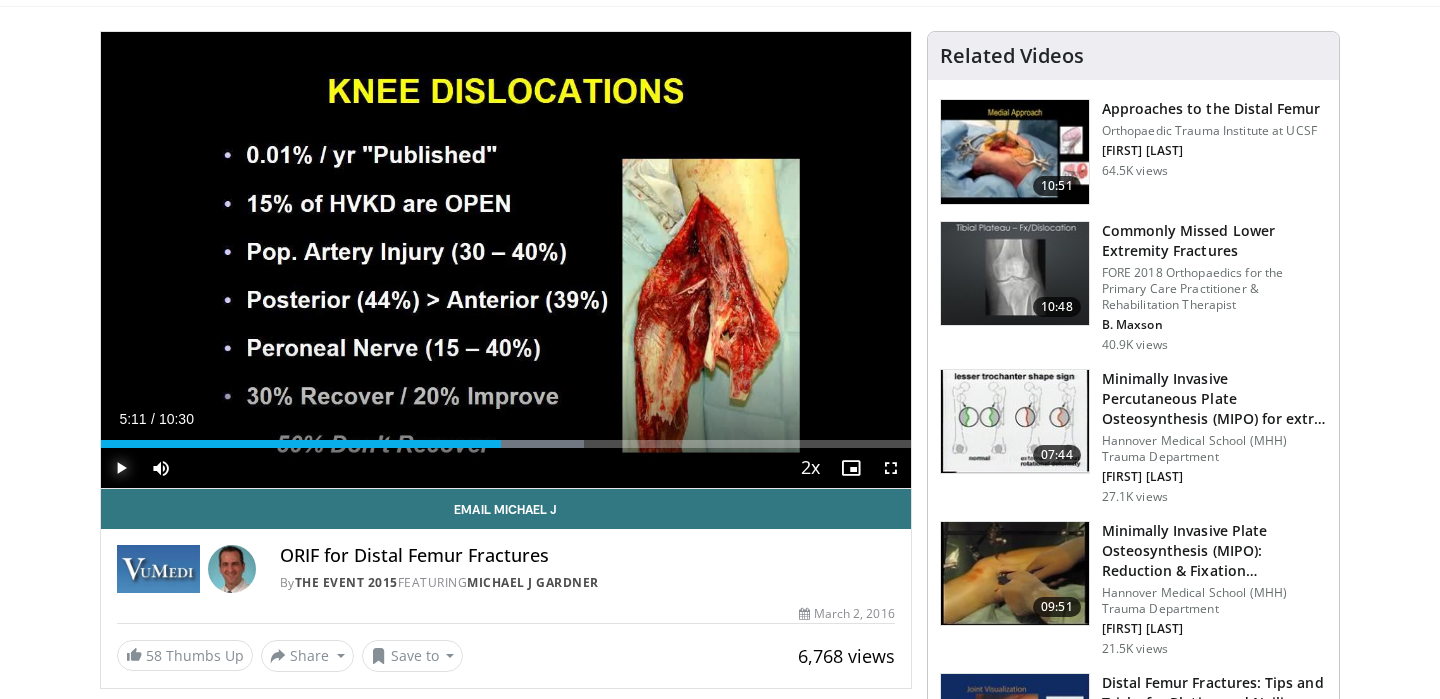 click at bounding box center [121, 468] 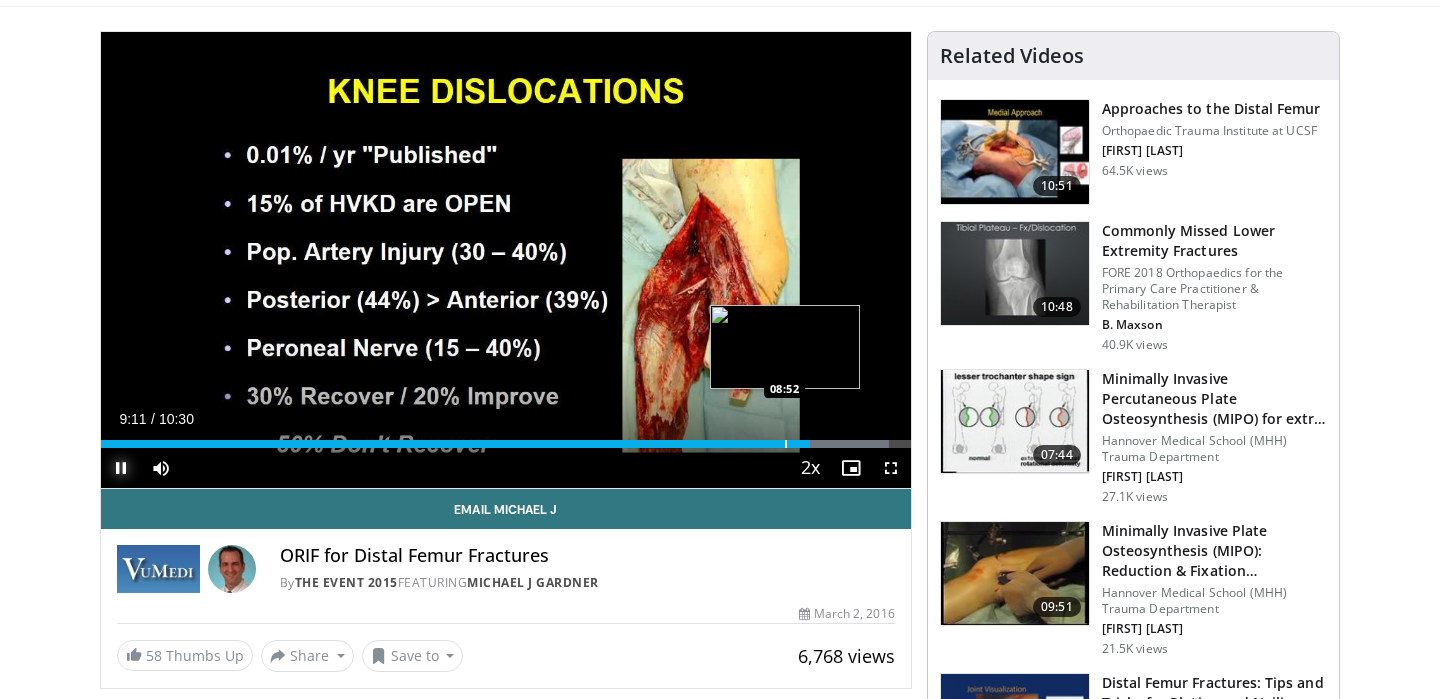 click at bounding box center (786, 444) 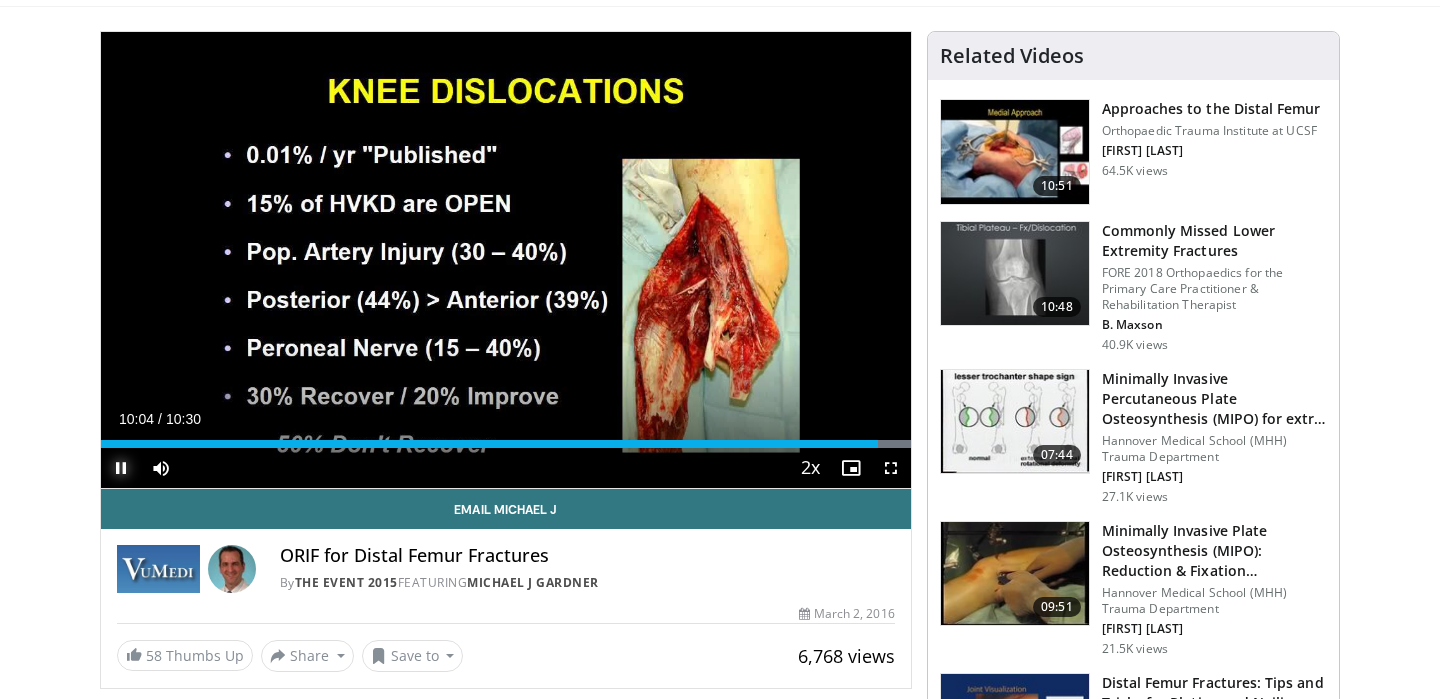 click at bounding box center (121, 468) 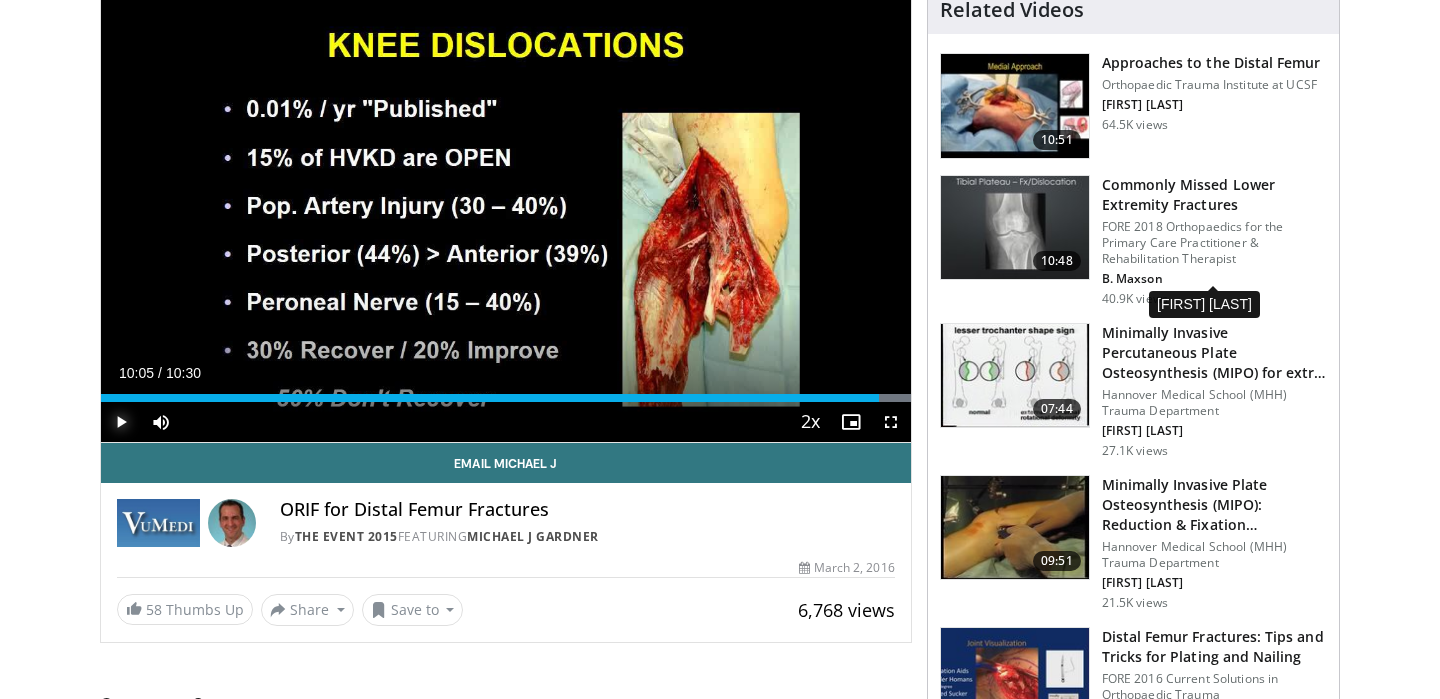 scroll, scrollTop: 0, scrollLeft: 0, axis: both 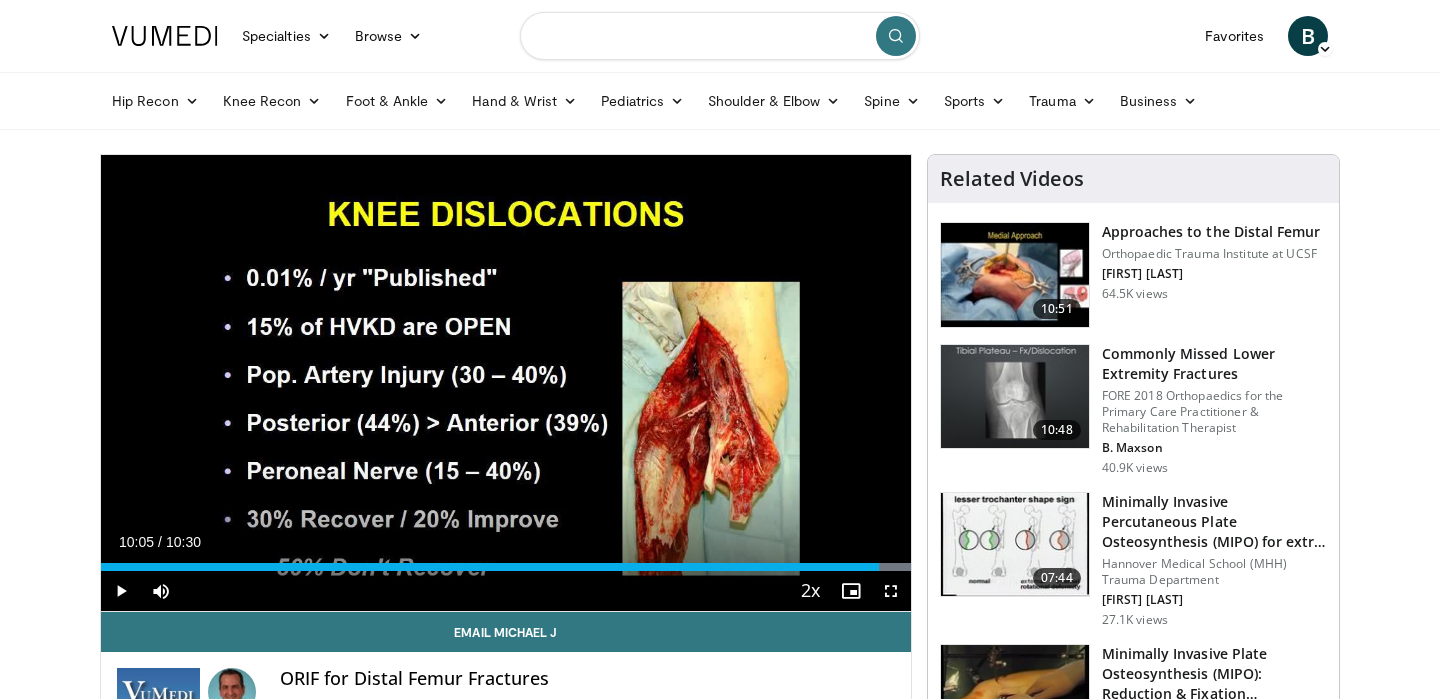 click at bounding box center (720, 36) 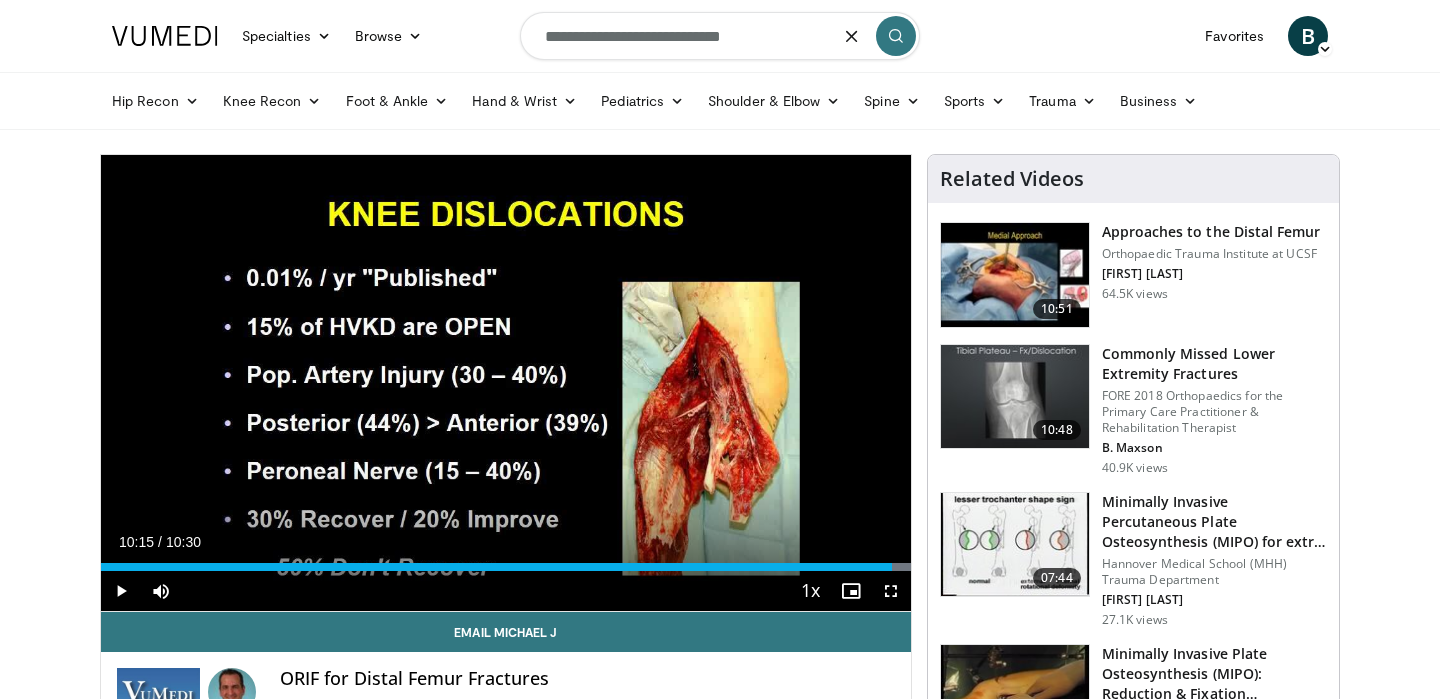 type on "**********" 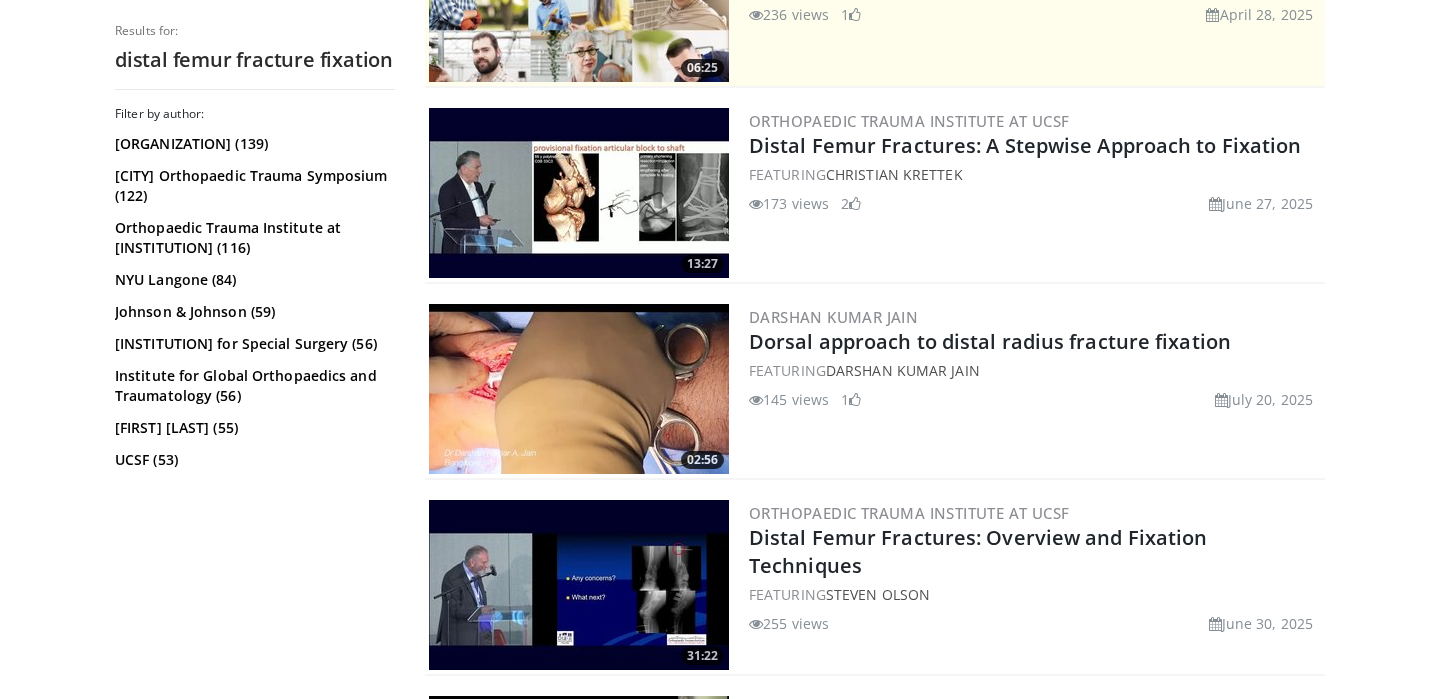 scroll, scrollTop: 557, scrollLeft: 0, axis: vertical 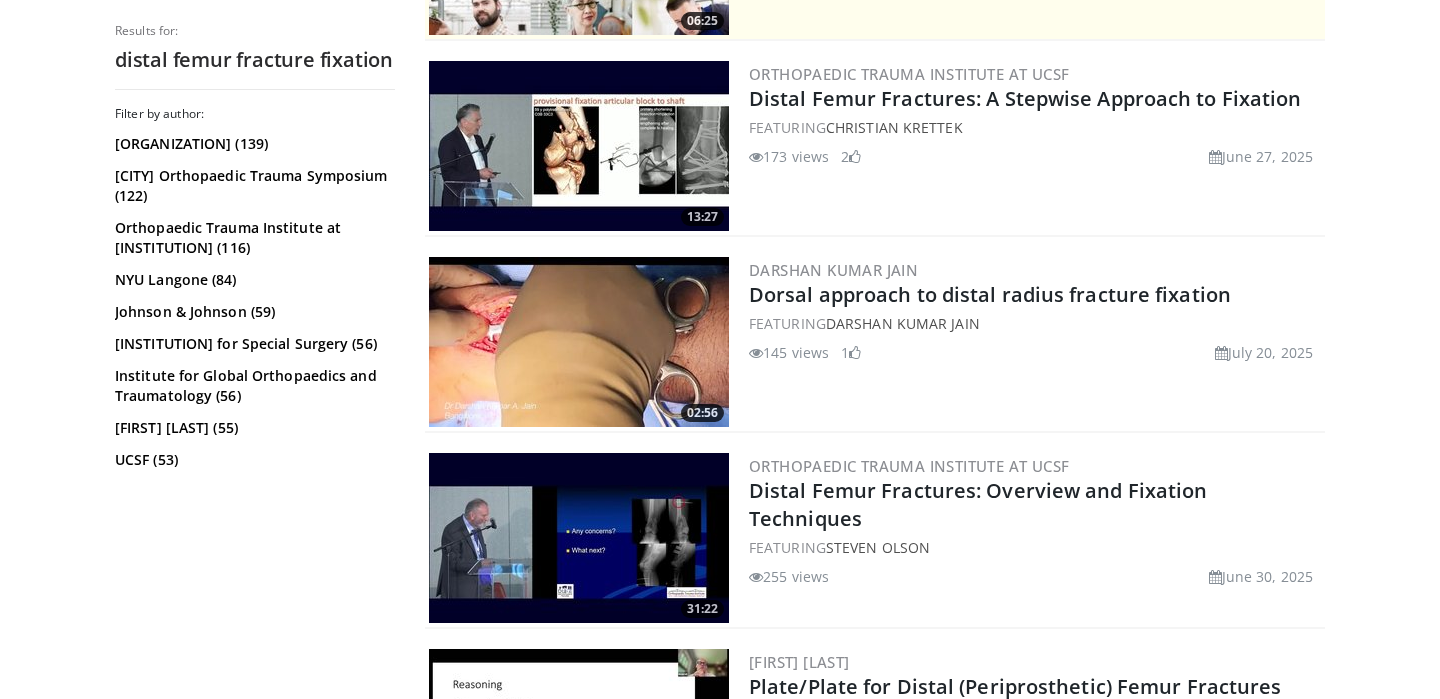 click at bounding box center (579, 146) 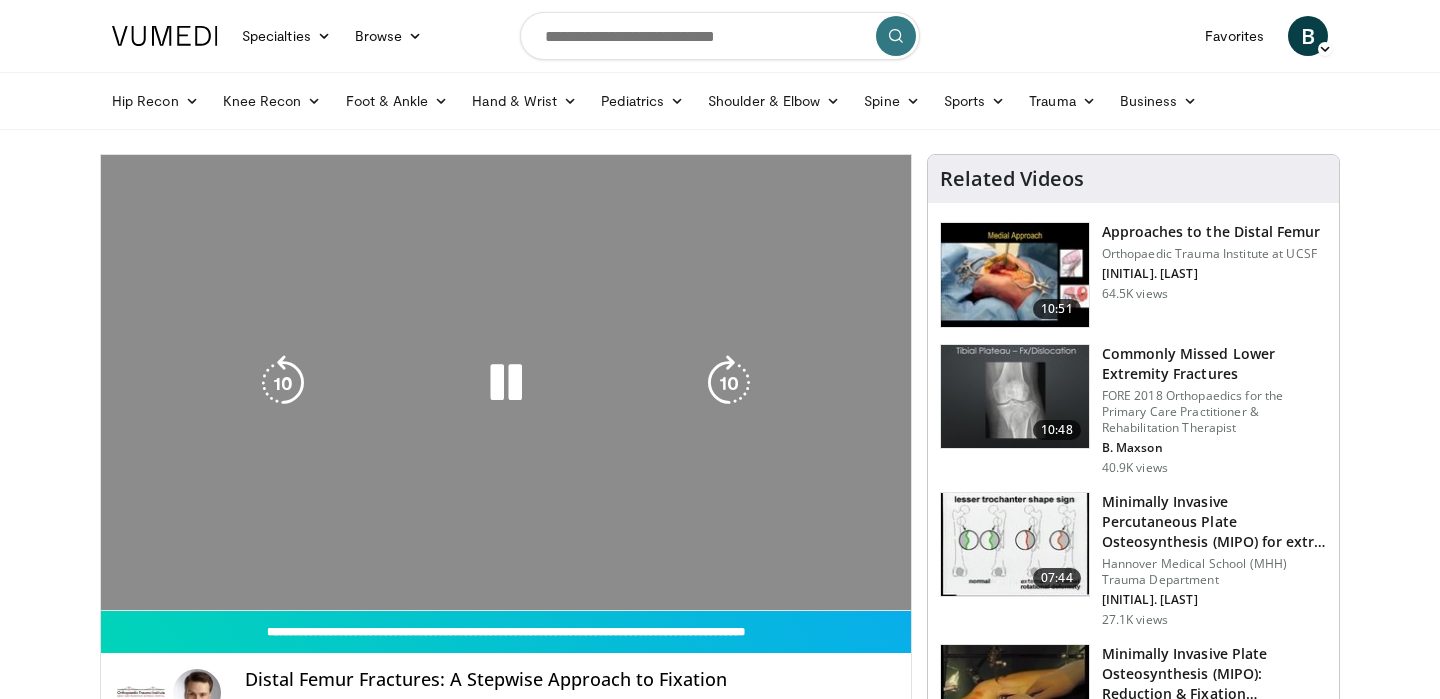 scroll, scrollTop: 0, scrollLeft: 0, axis: both 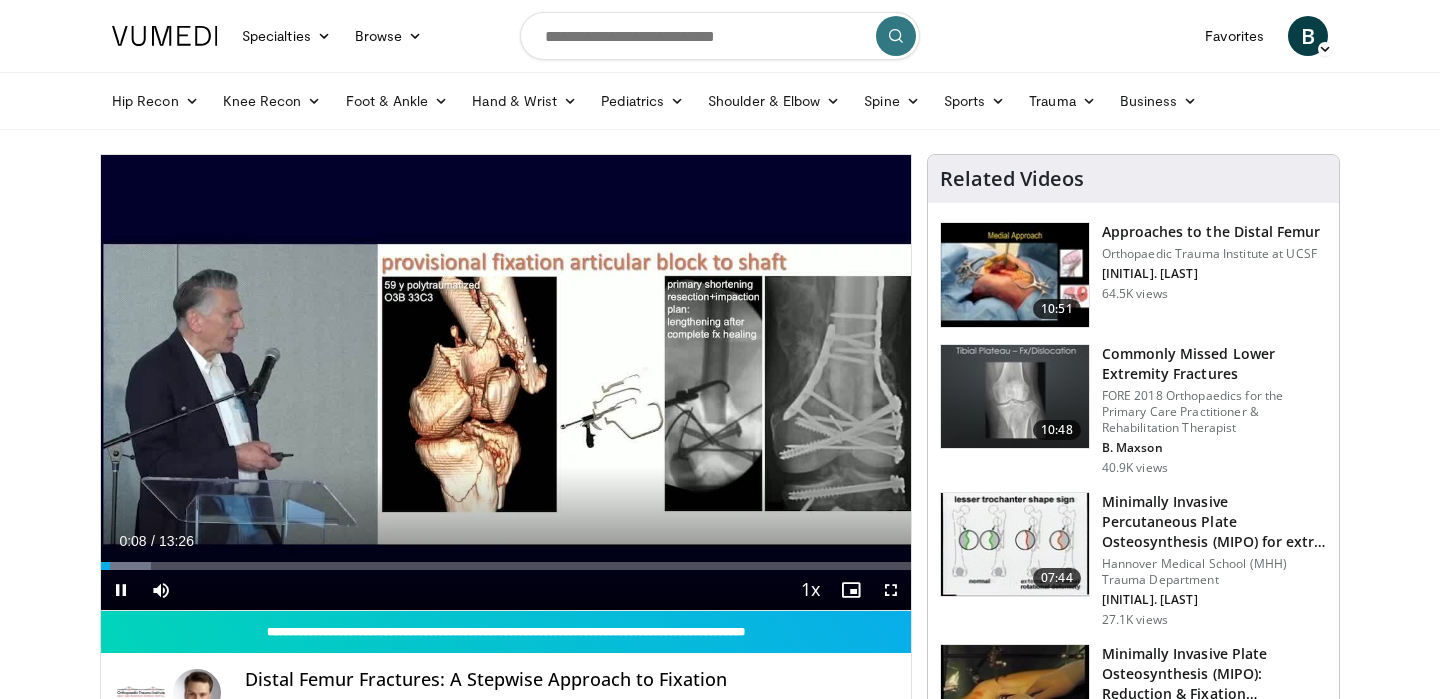 click on "«
-
+
»
x" at bounding box center [187, 618] 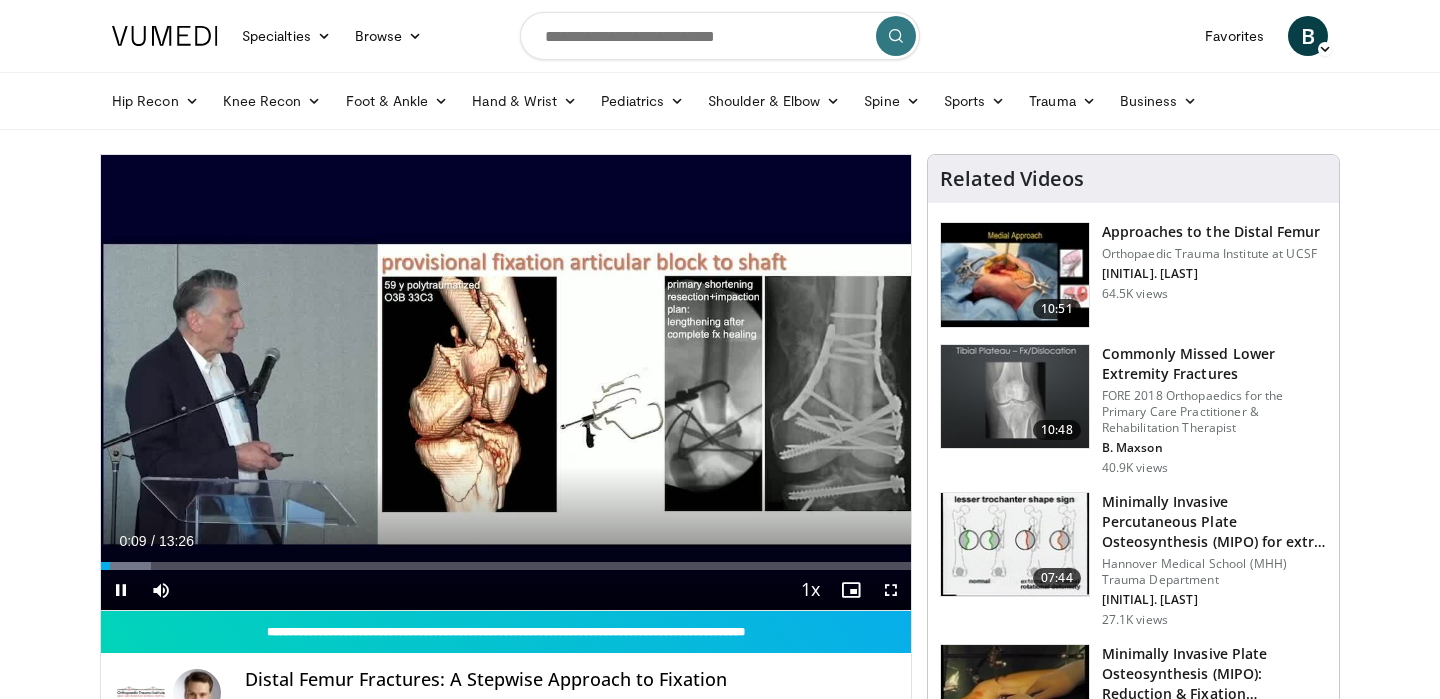 click on "+" at bounding box center [186, 618] 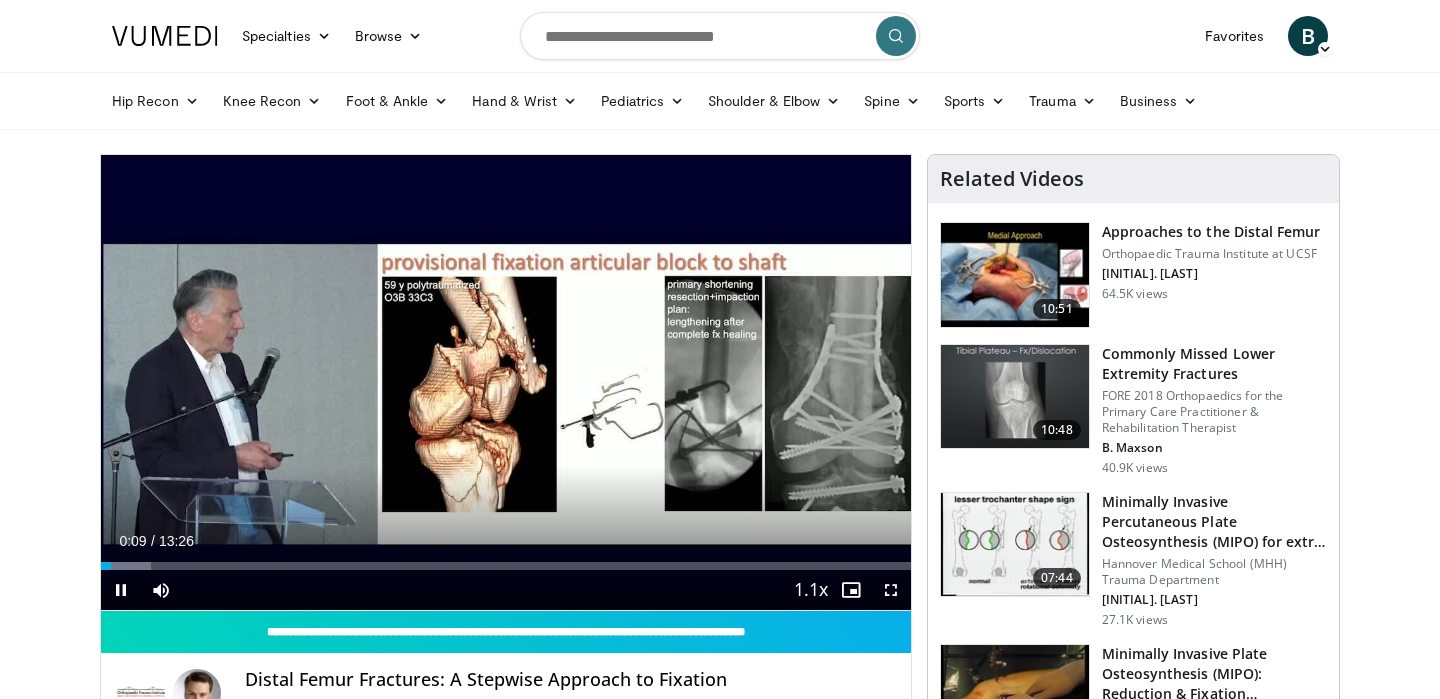 click on "+" at bounding box center (186, 618) 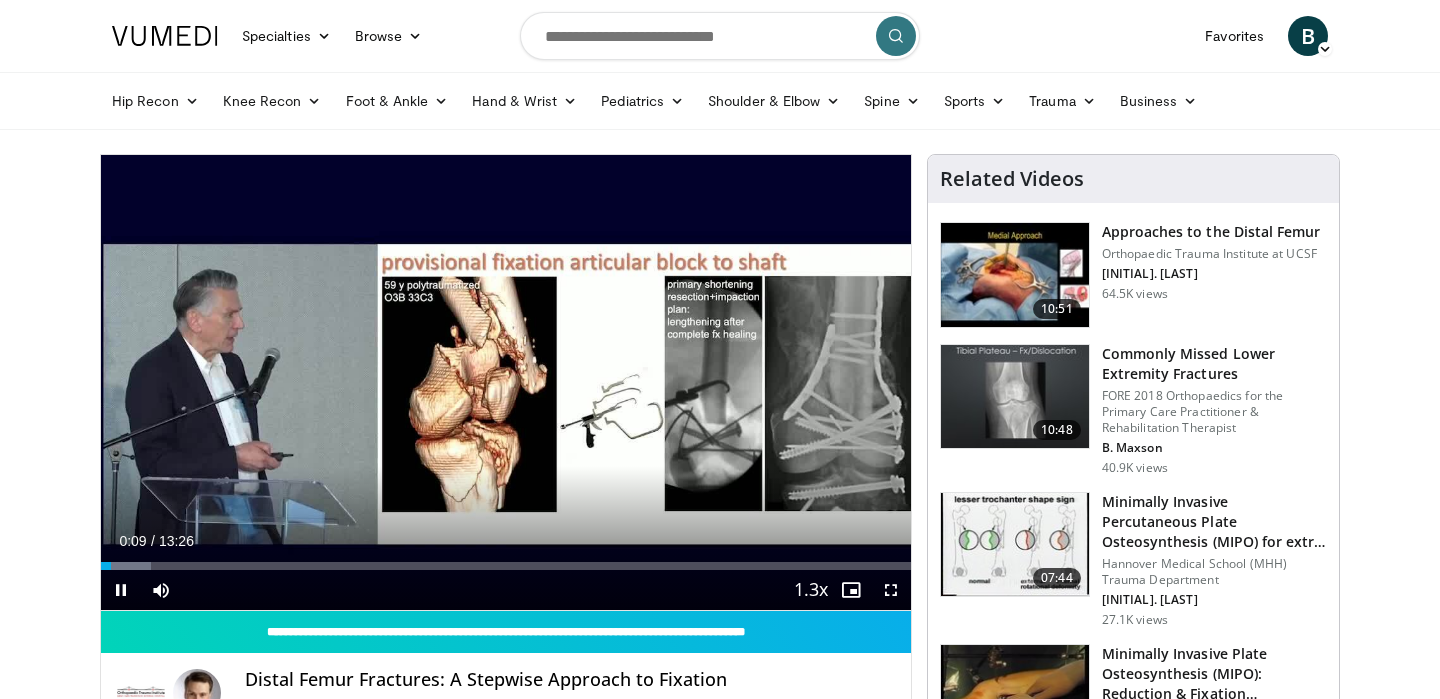 click on "+" at bounding box center [186, 618] 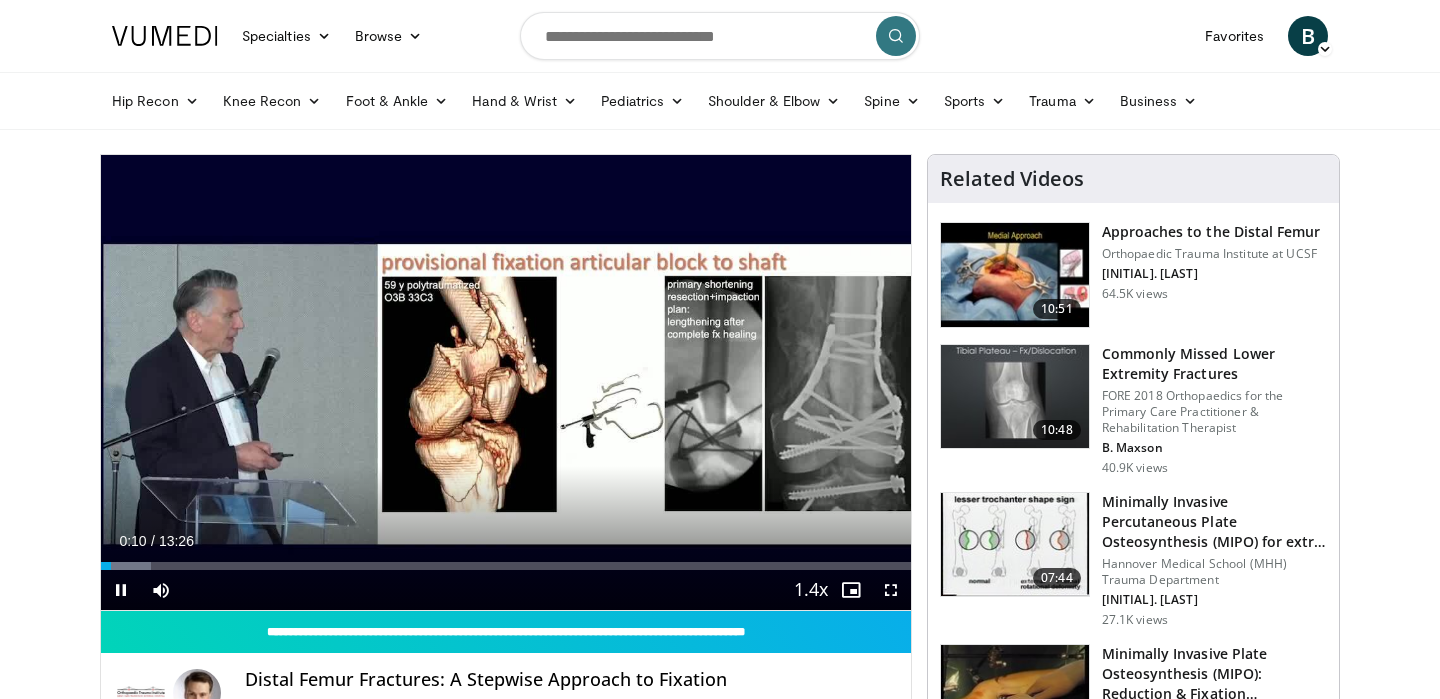 click on "+" at bounding box center (186, 618) 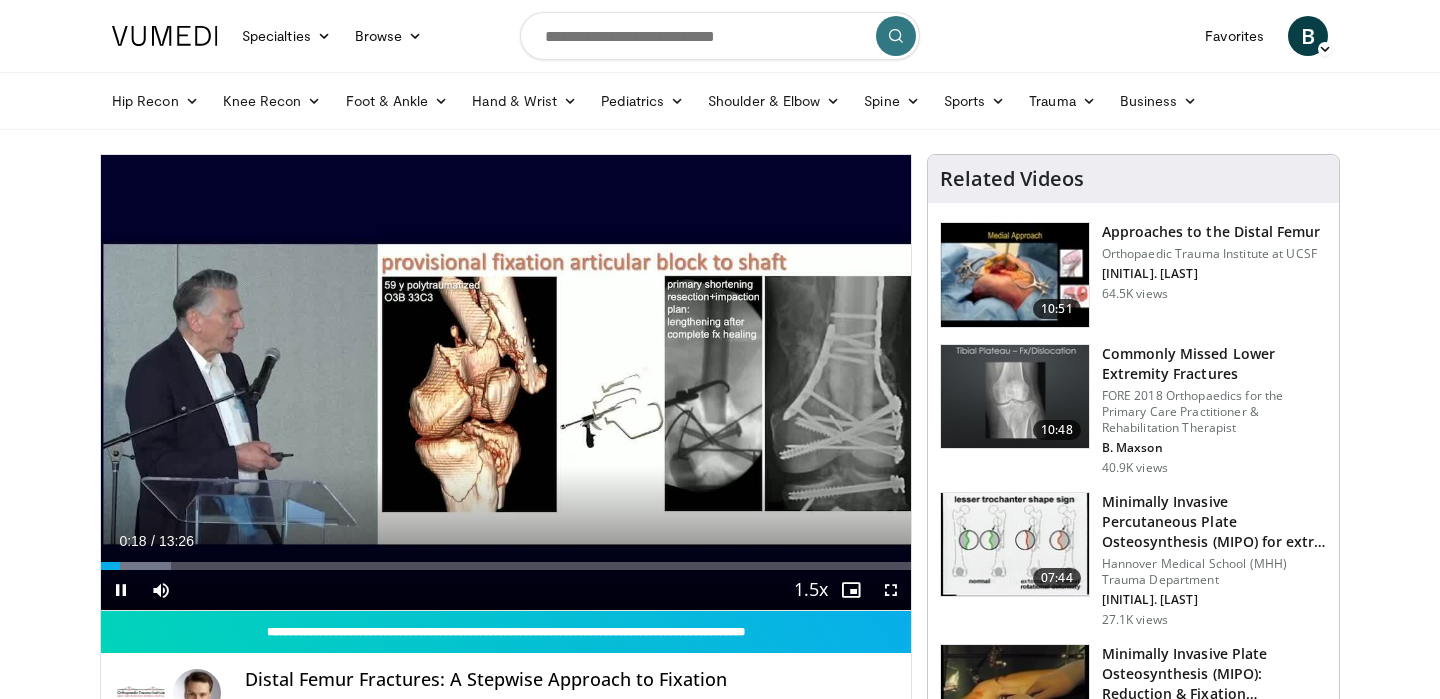 click on "+" at bounding box center [186, 618] 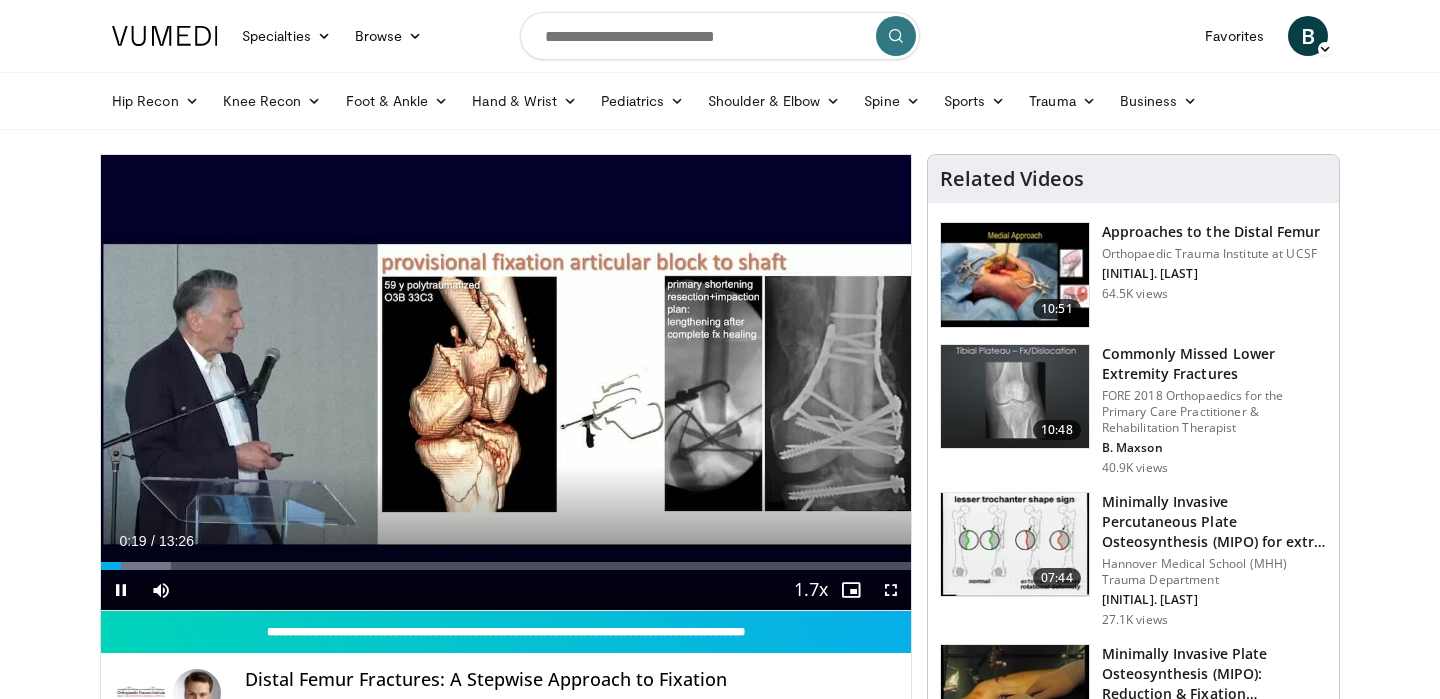 click on "+" at bounding box center [186, 618] 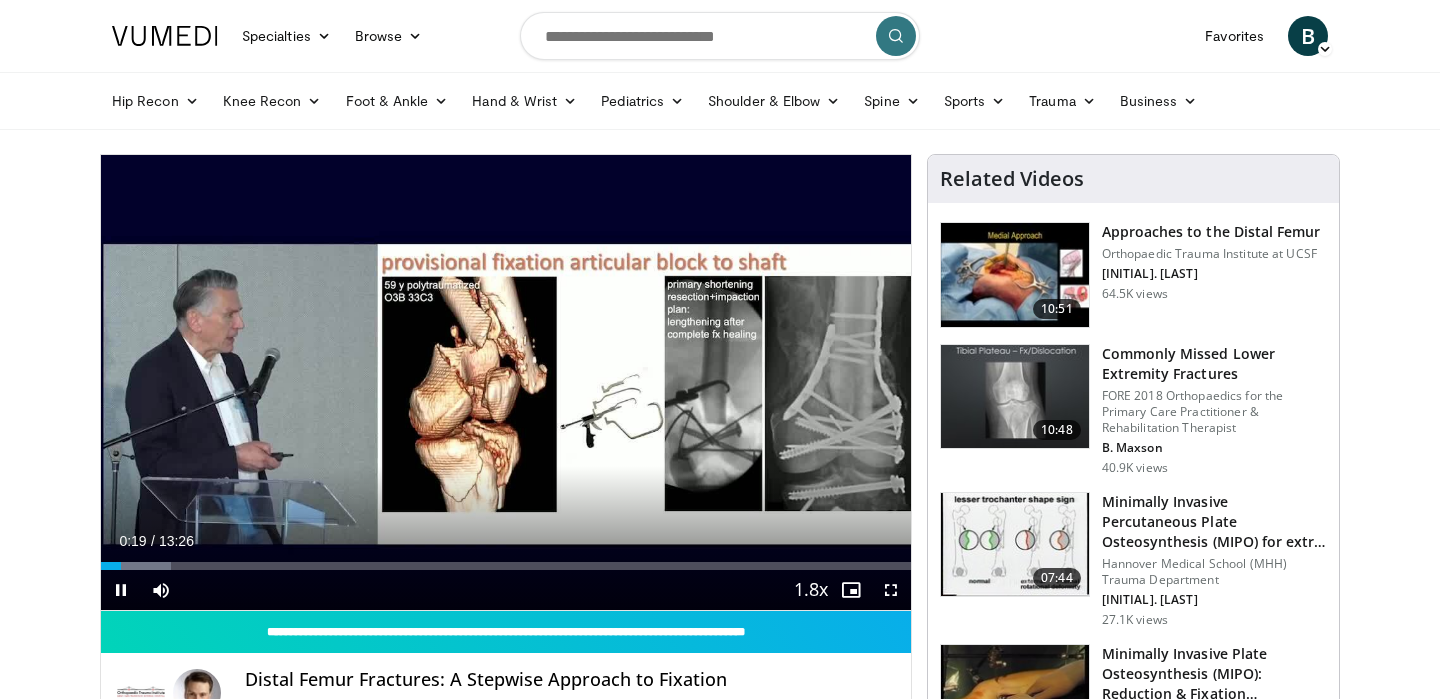 click on "+" at bounding box center (186, 618) 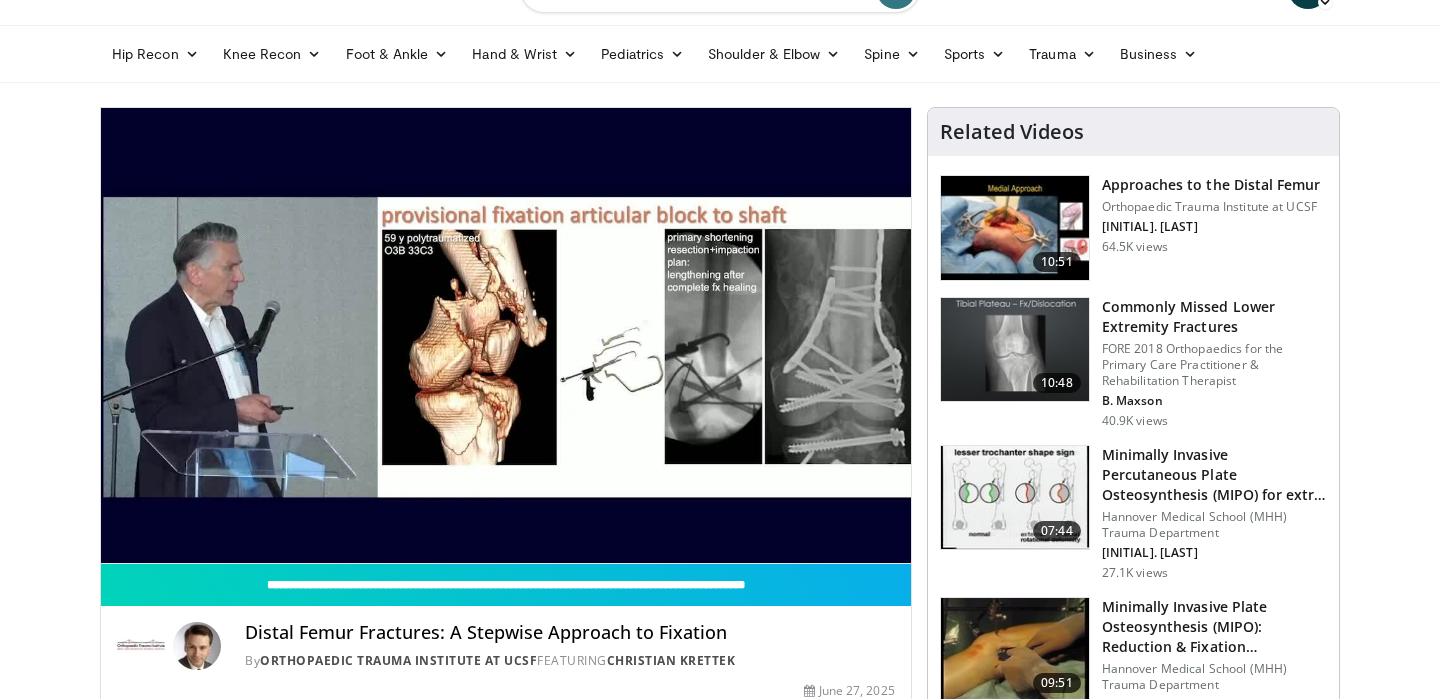 scroll, scrollTop: 55, scrollLeft: 0, axis: vertical 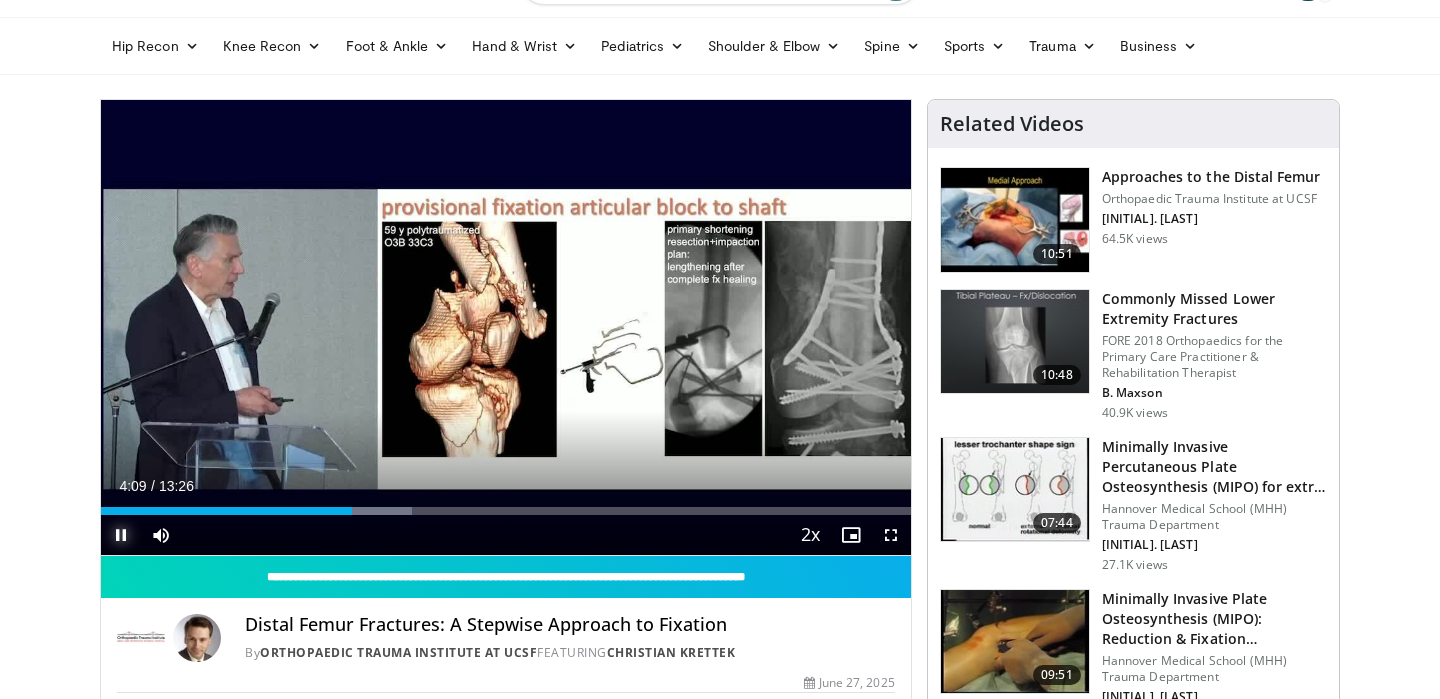 click at bounding box center [121, 535] 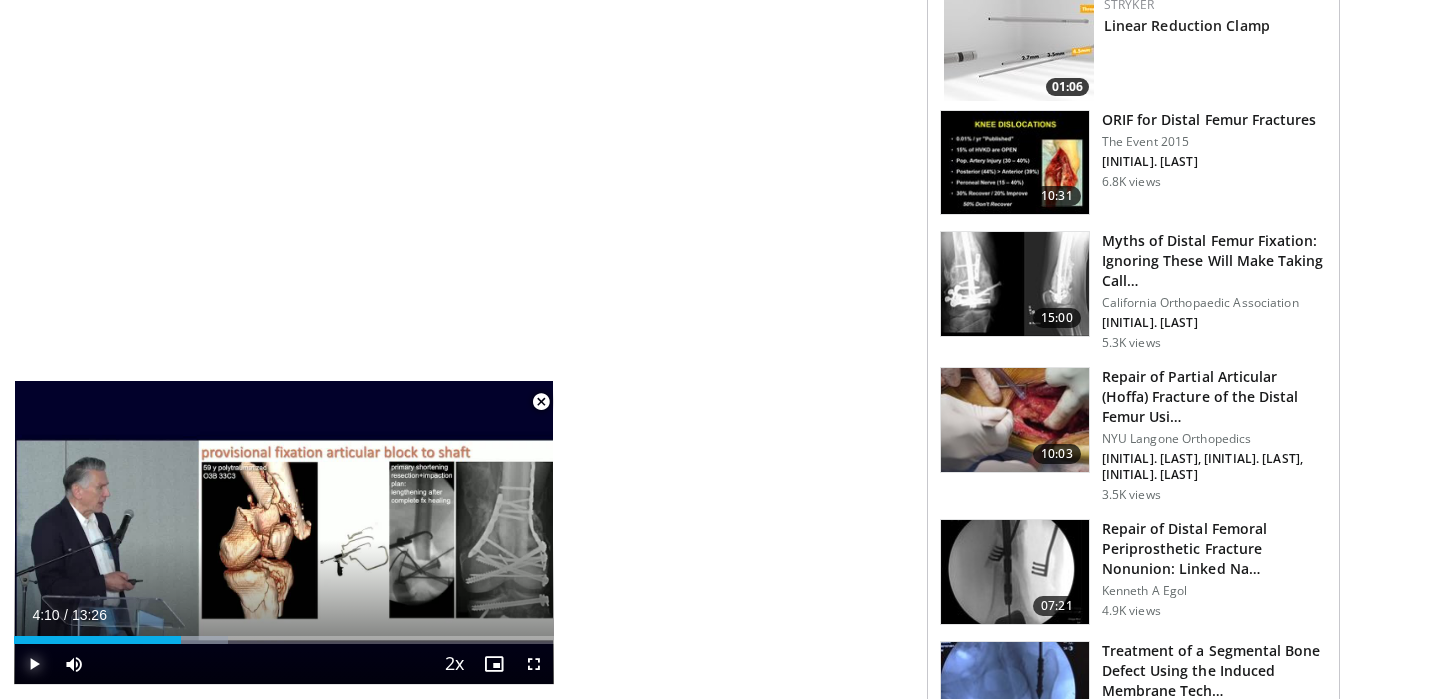 scroll, scrollTop: 1722, scrollLeft: 0, axis: vertical 